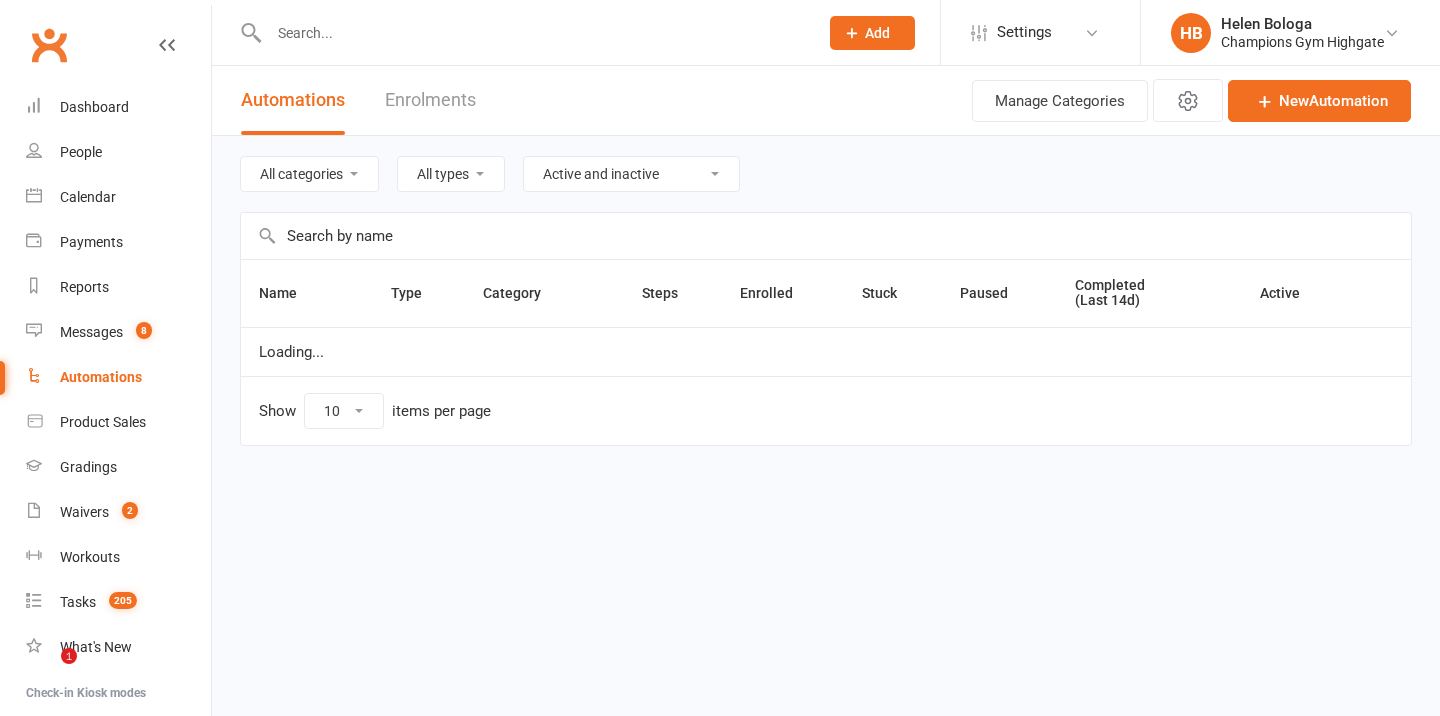 scroll, scrollTop: 0, scrollLeft: 0, axis: both 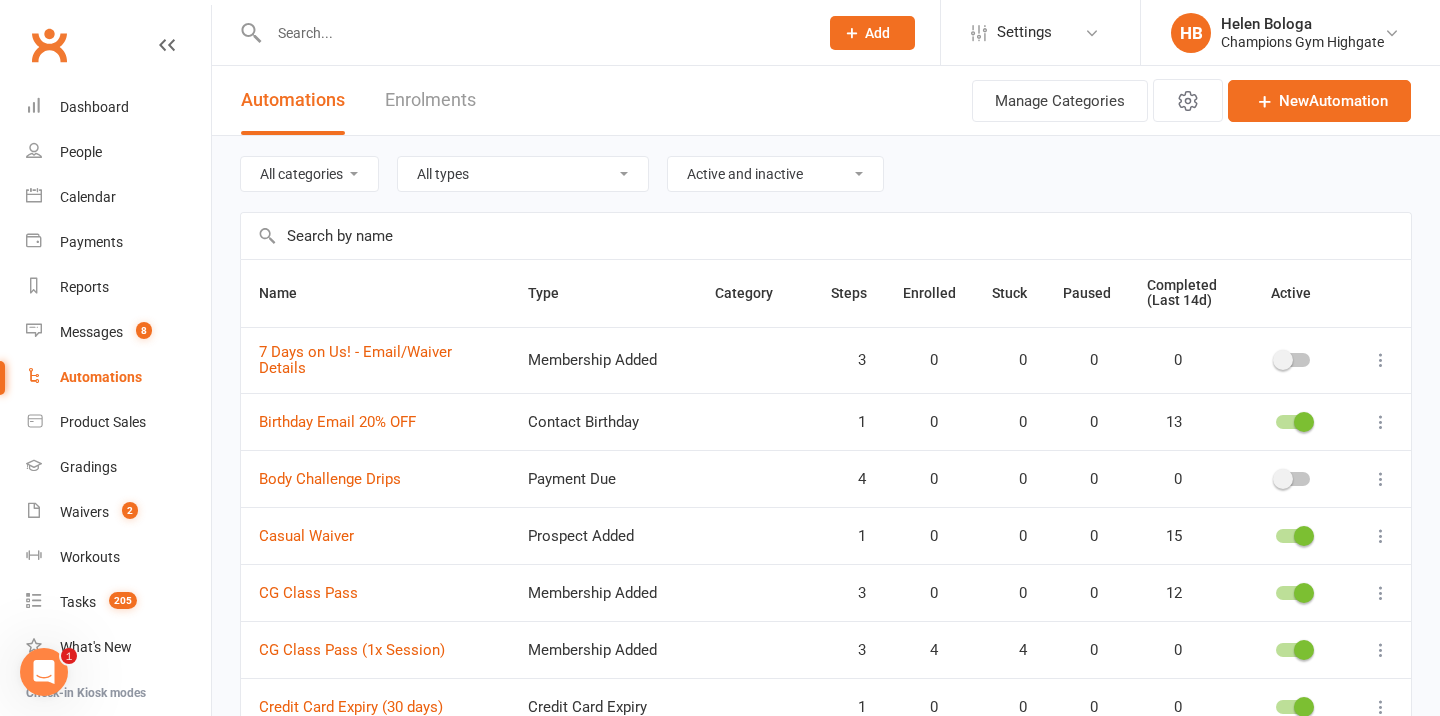 click at bounding box center (826, 236) 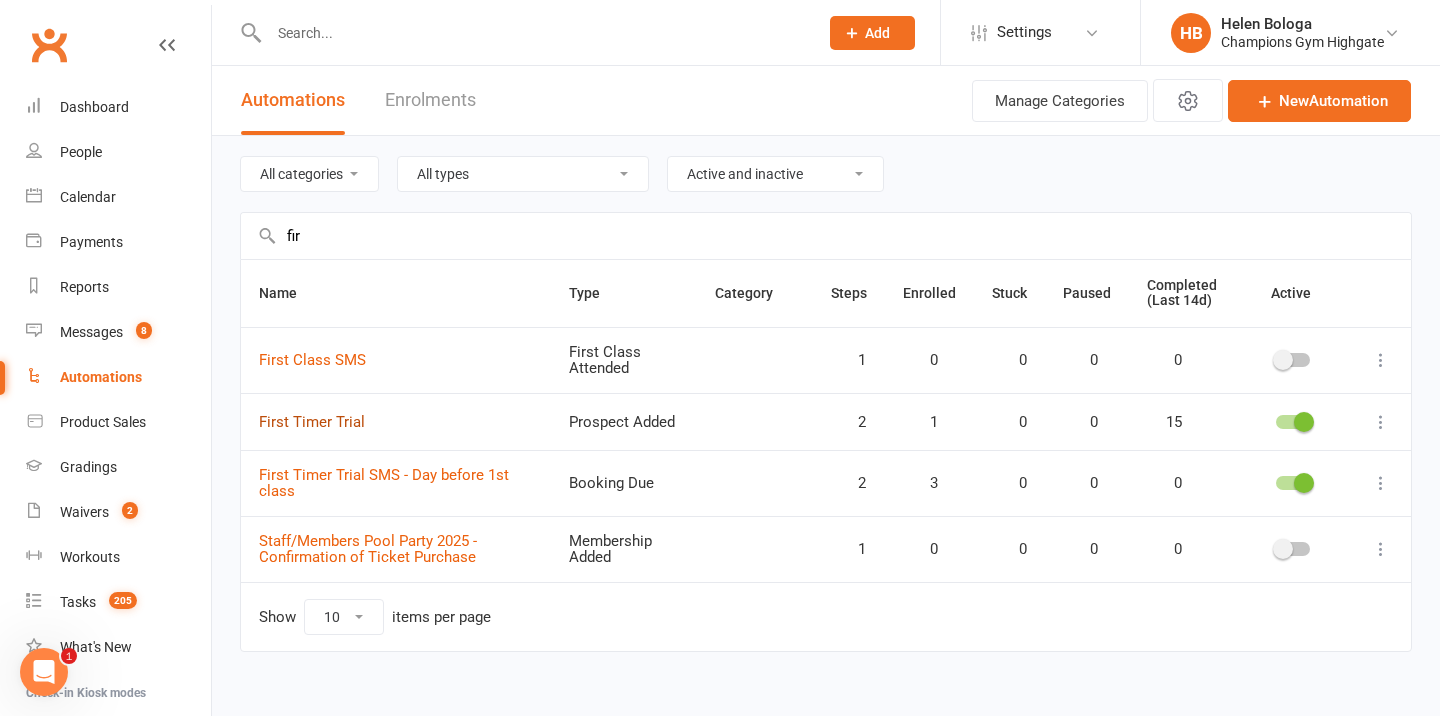 type on "fir" 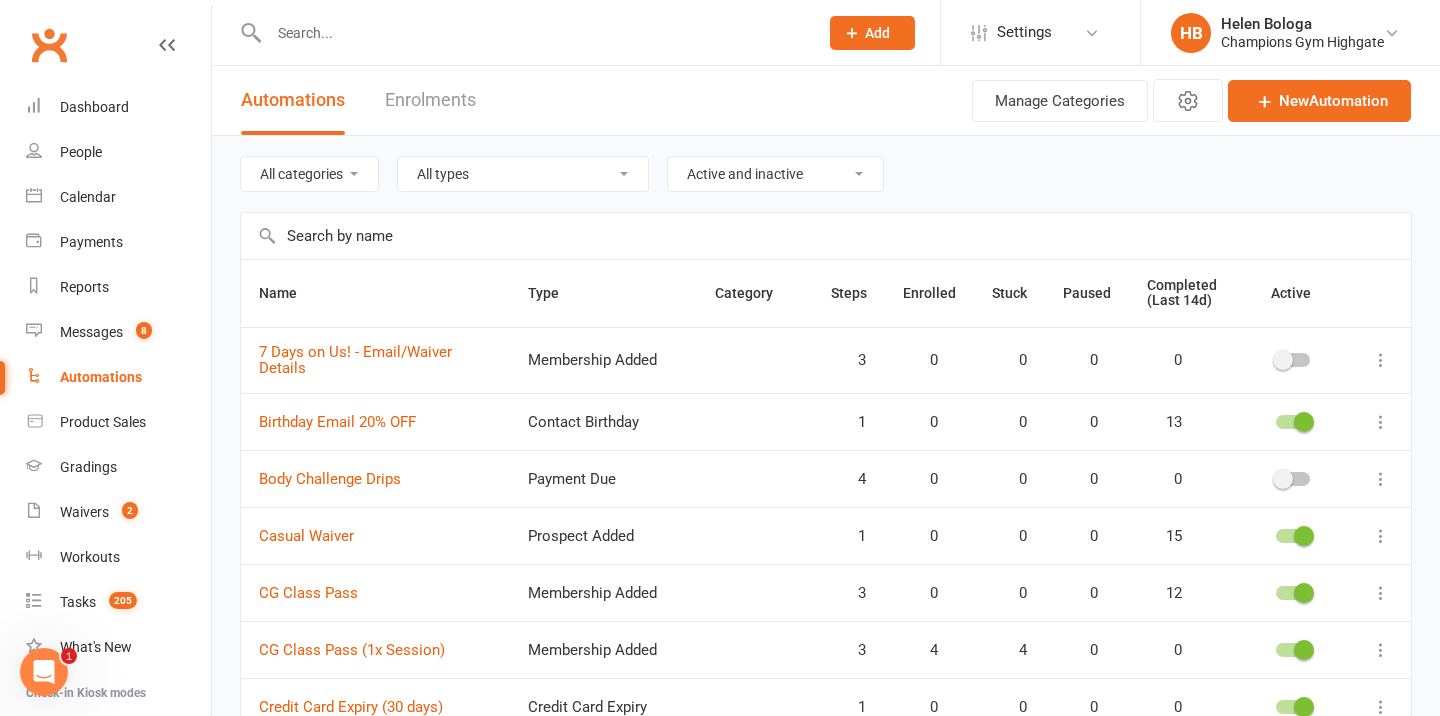 click at bounding box center [826, 236] 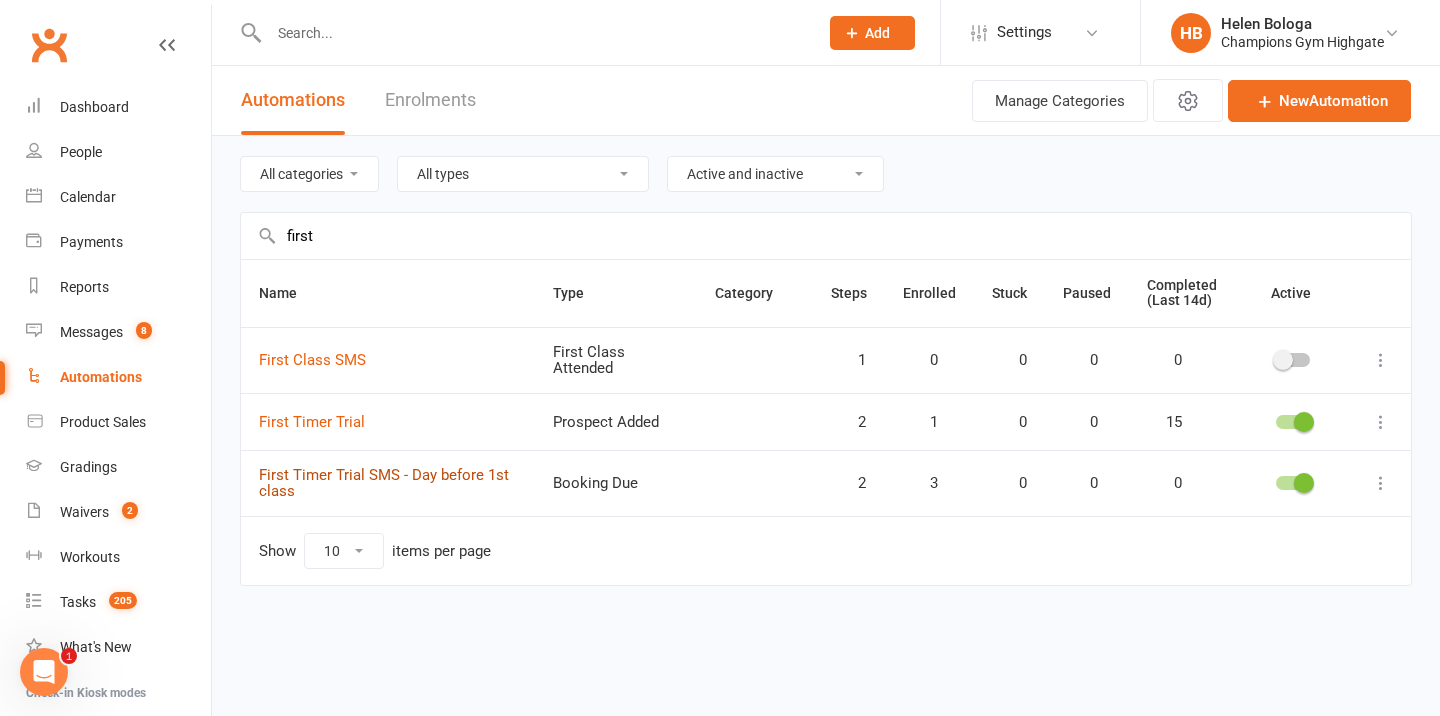 type on "first" 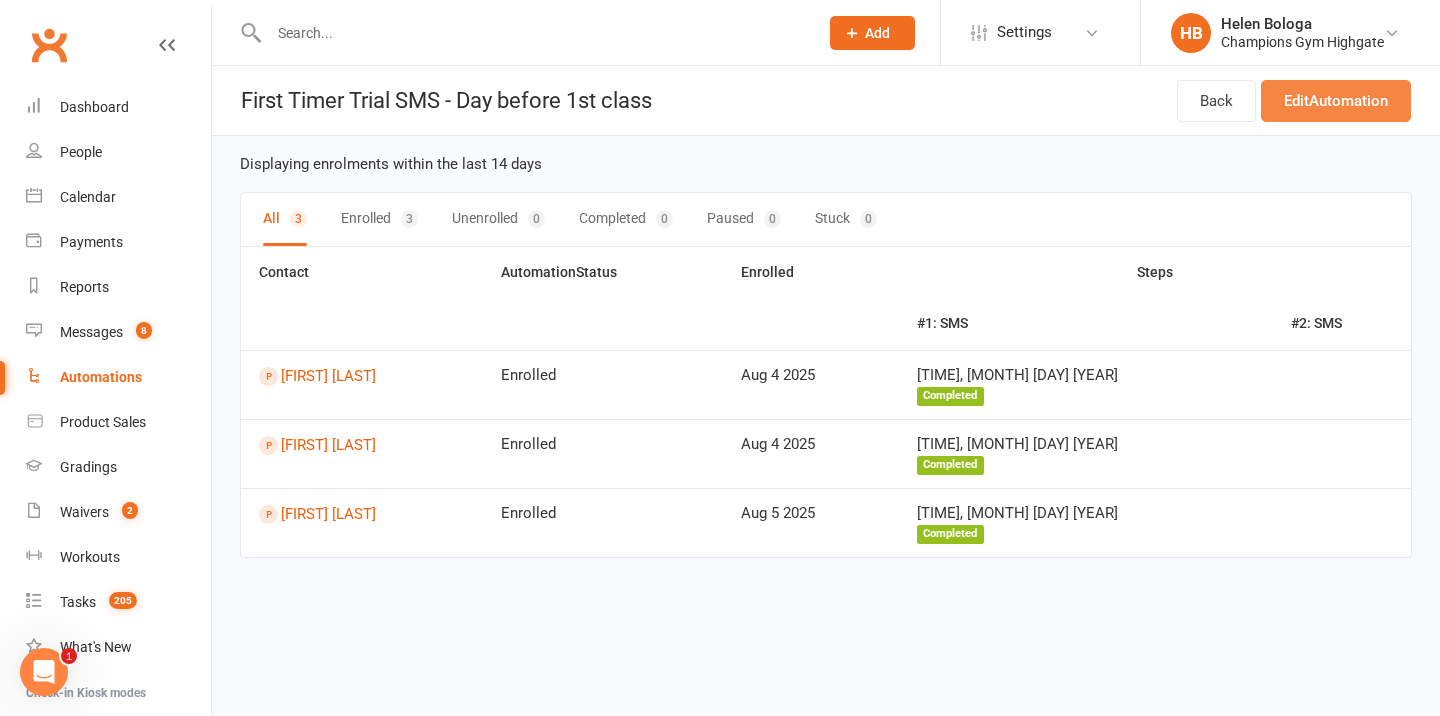 click on "Edit  Automation" at bounding box center (1336, 101) 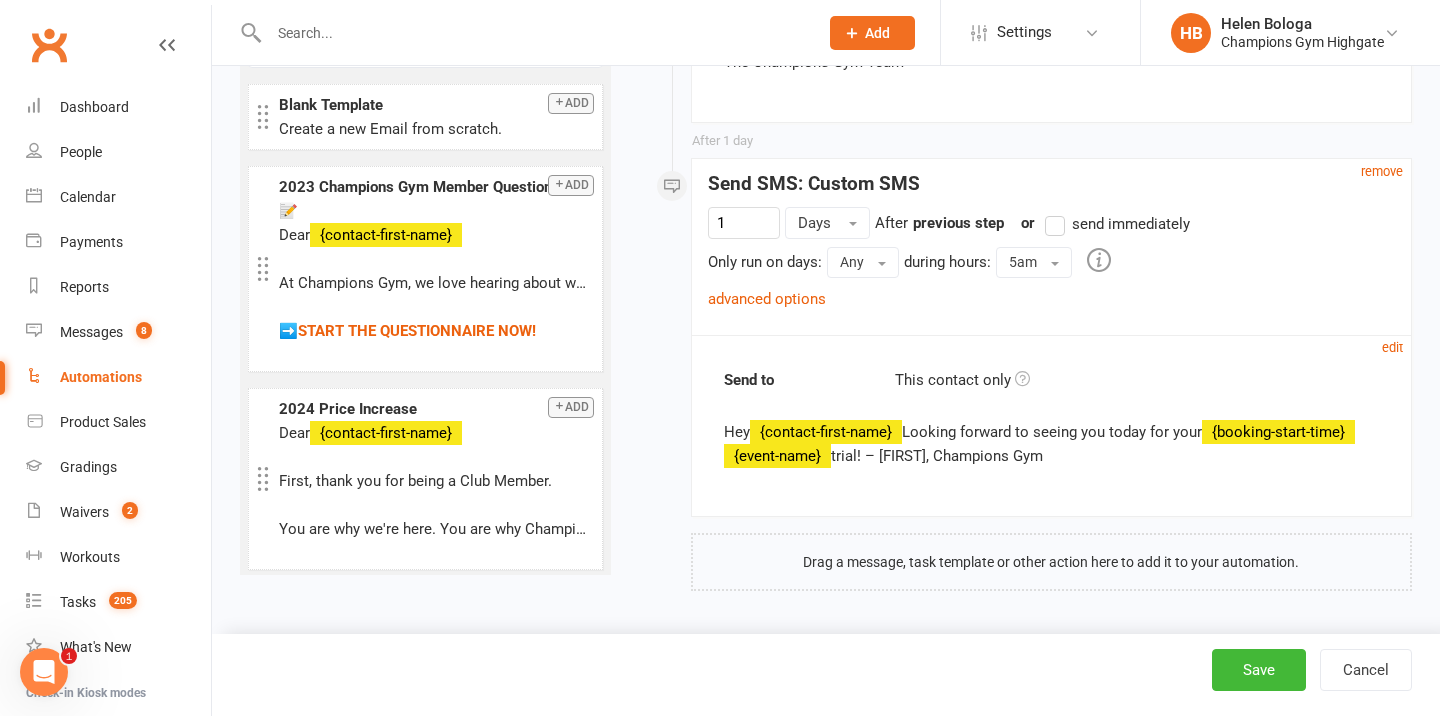 scroll, scrollTop: 743, scrollLeft: 0, axis: vertical 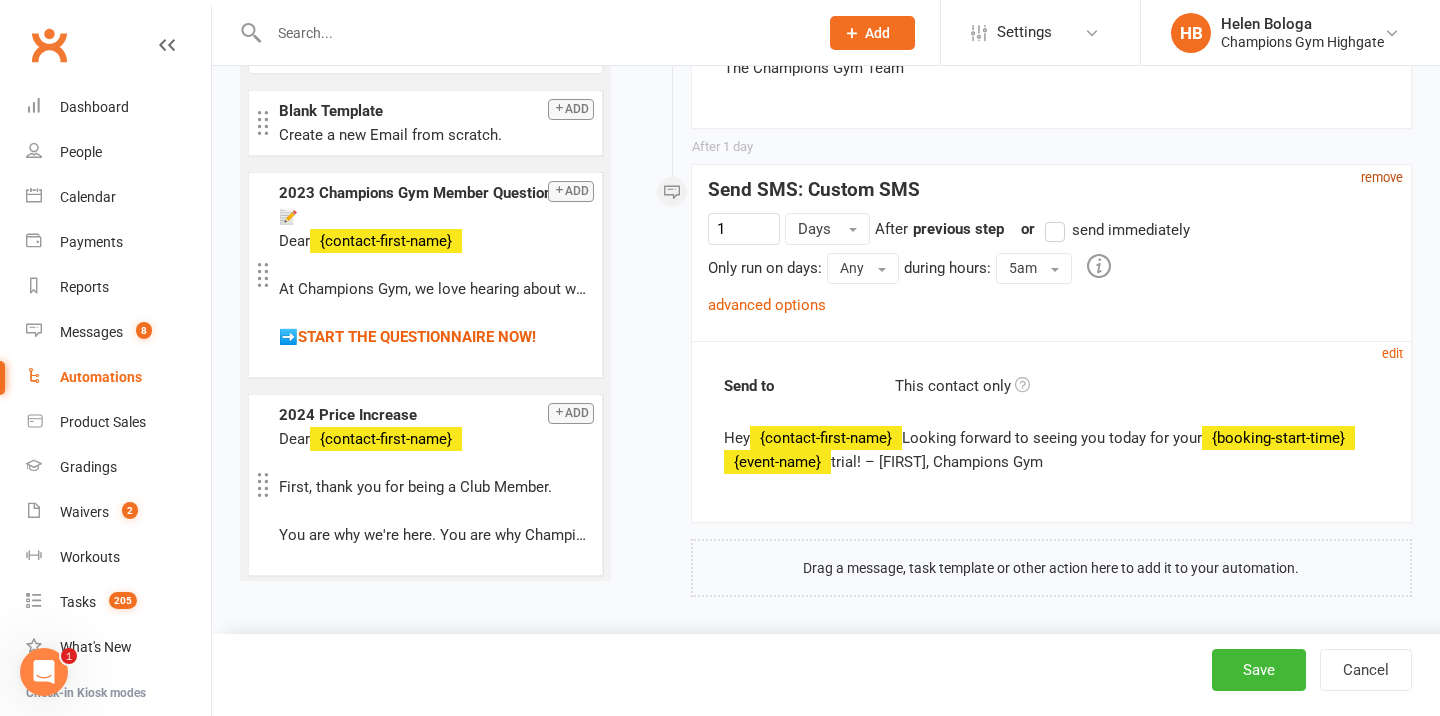 click on "remove" at bounding box center [1382, 177] 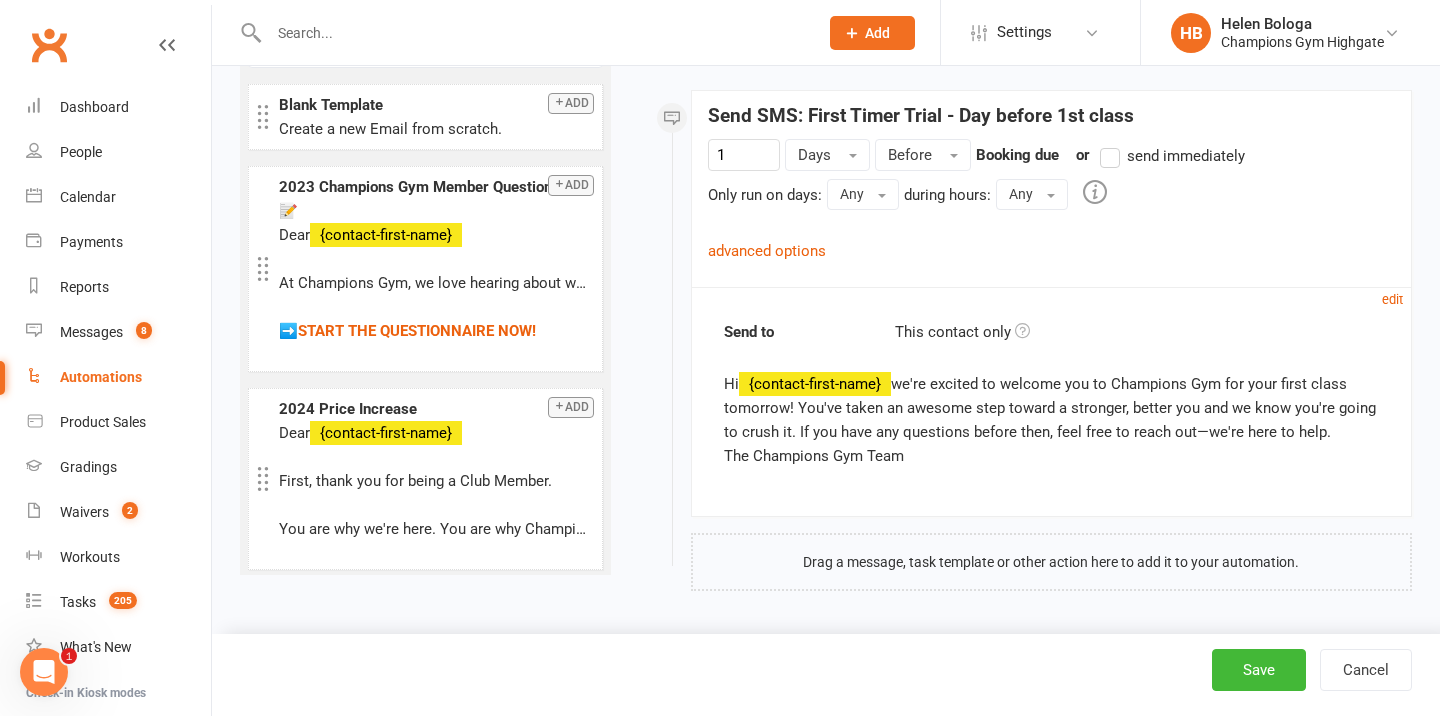 scroll, scrollTop: 355, scrollLeft: 0, axis: vertical 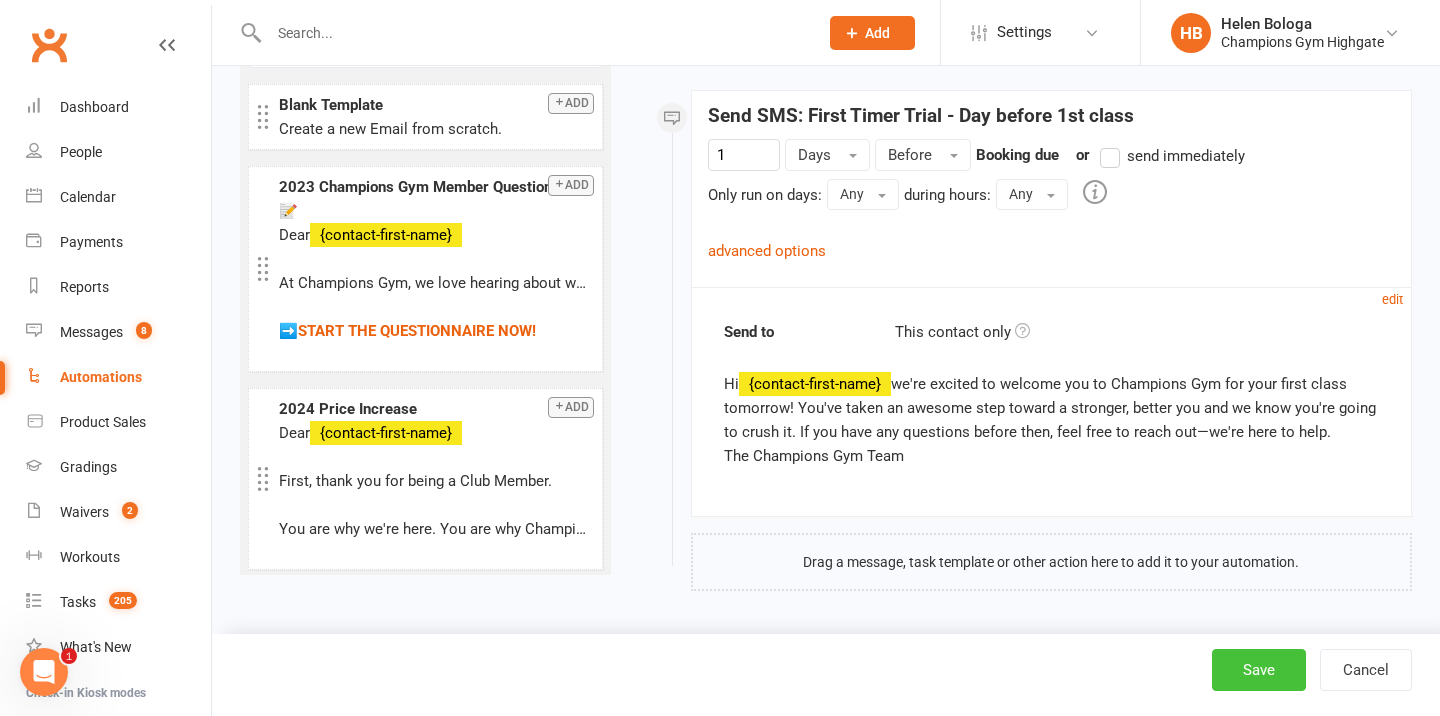 click on "Save" at bounding box center [1259, 670] 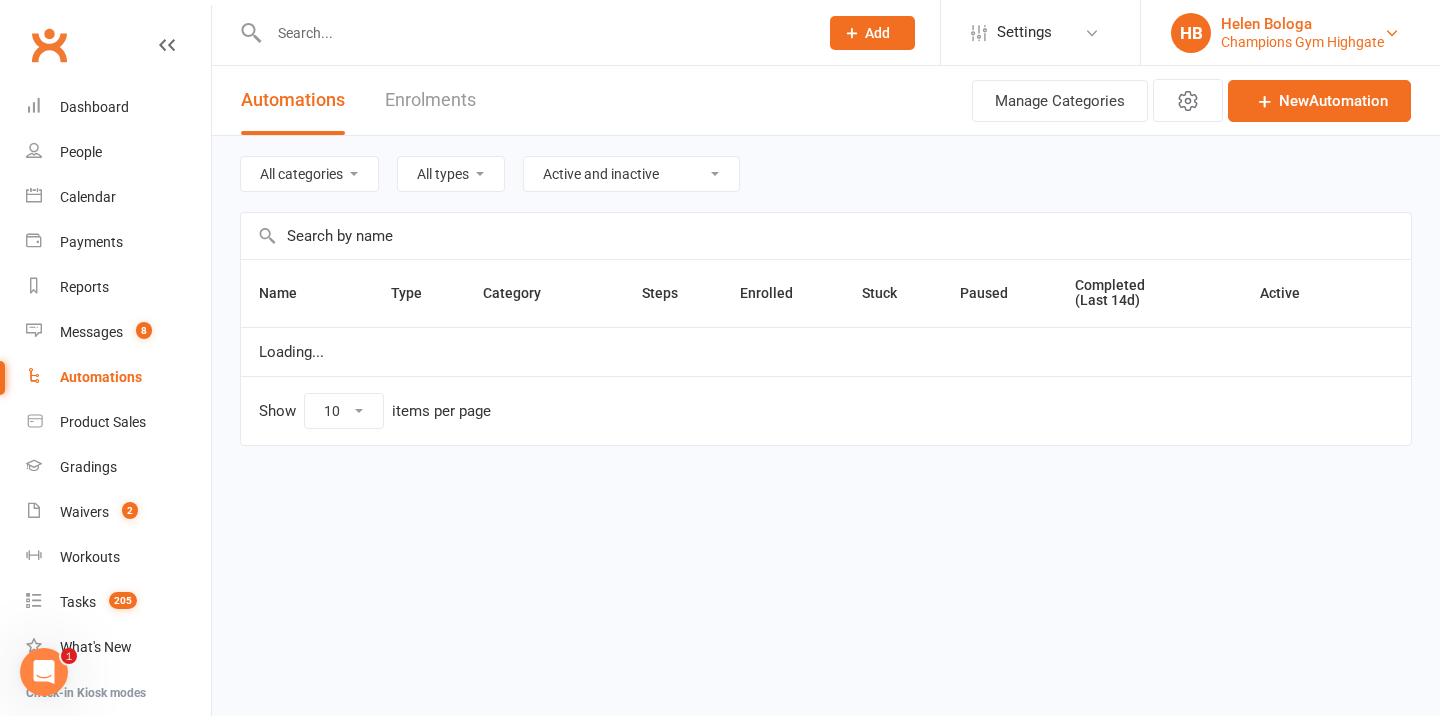 scroll, scrollTop: 0, scrollLeft: 0, axis: both 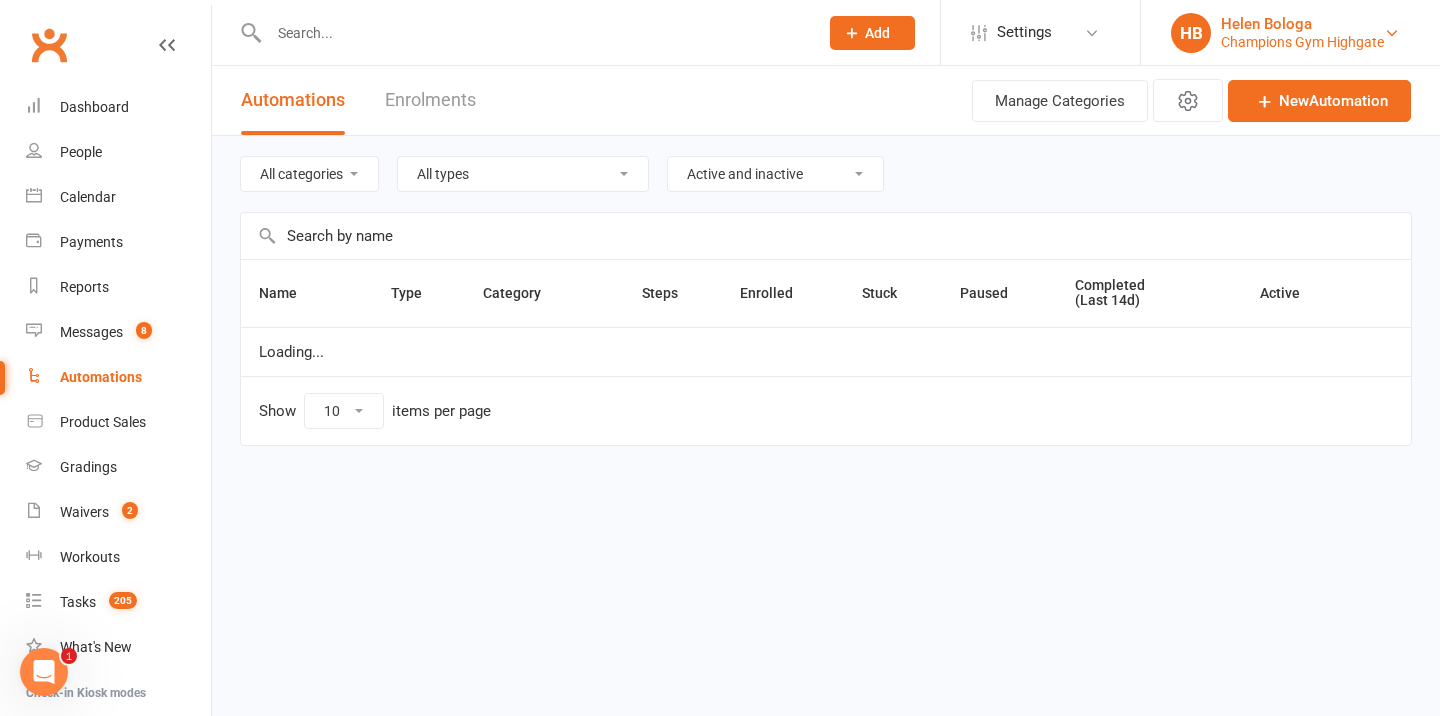 click on "Champions Gym Highgate" at bounding box center [1302, 42] 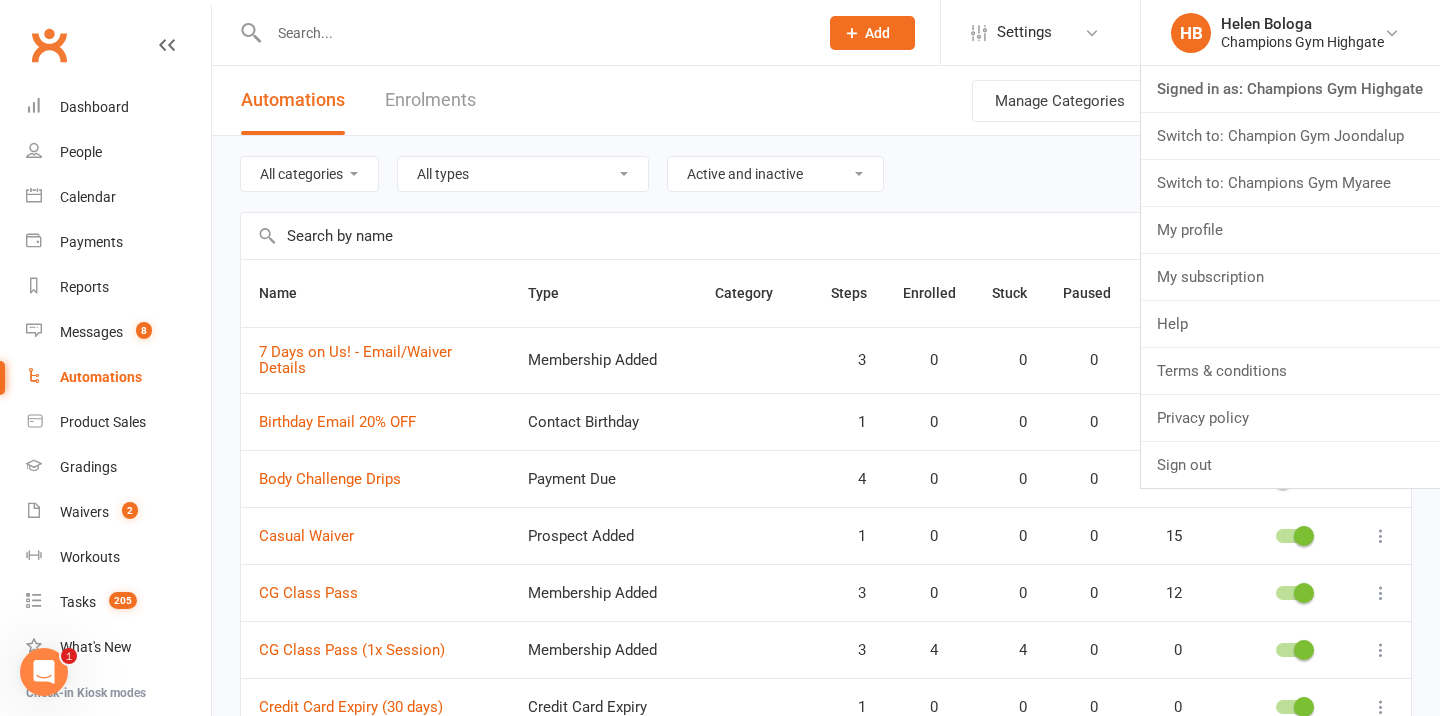 click on "Switch to: Champion Gym Joondalup" at bounding box center (1290, 136) 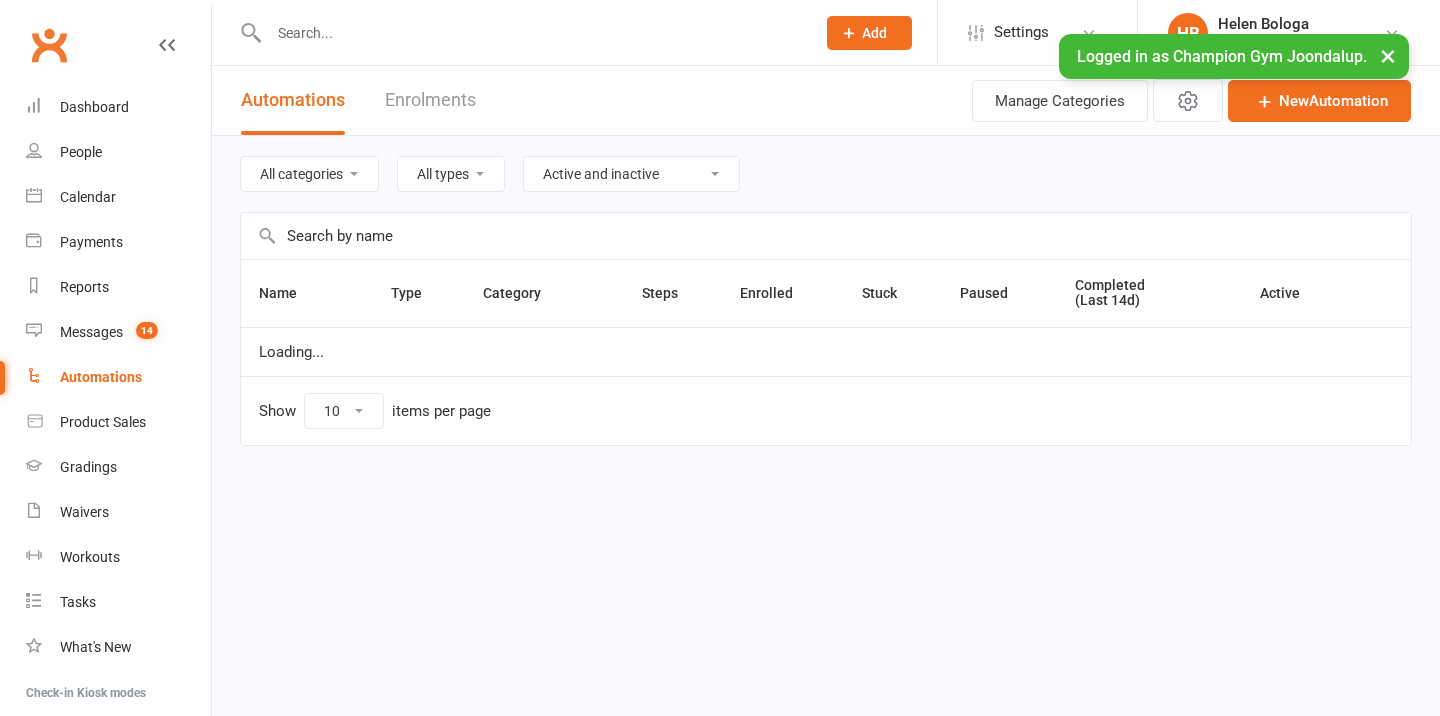 scroll, scrollTop: 0, scrollLeft: 0, axis: both 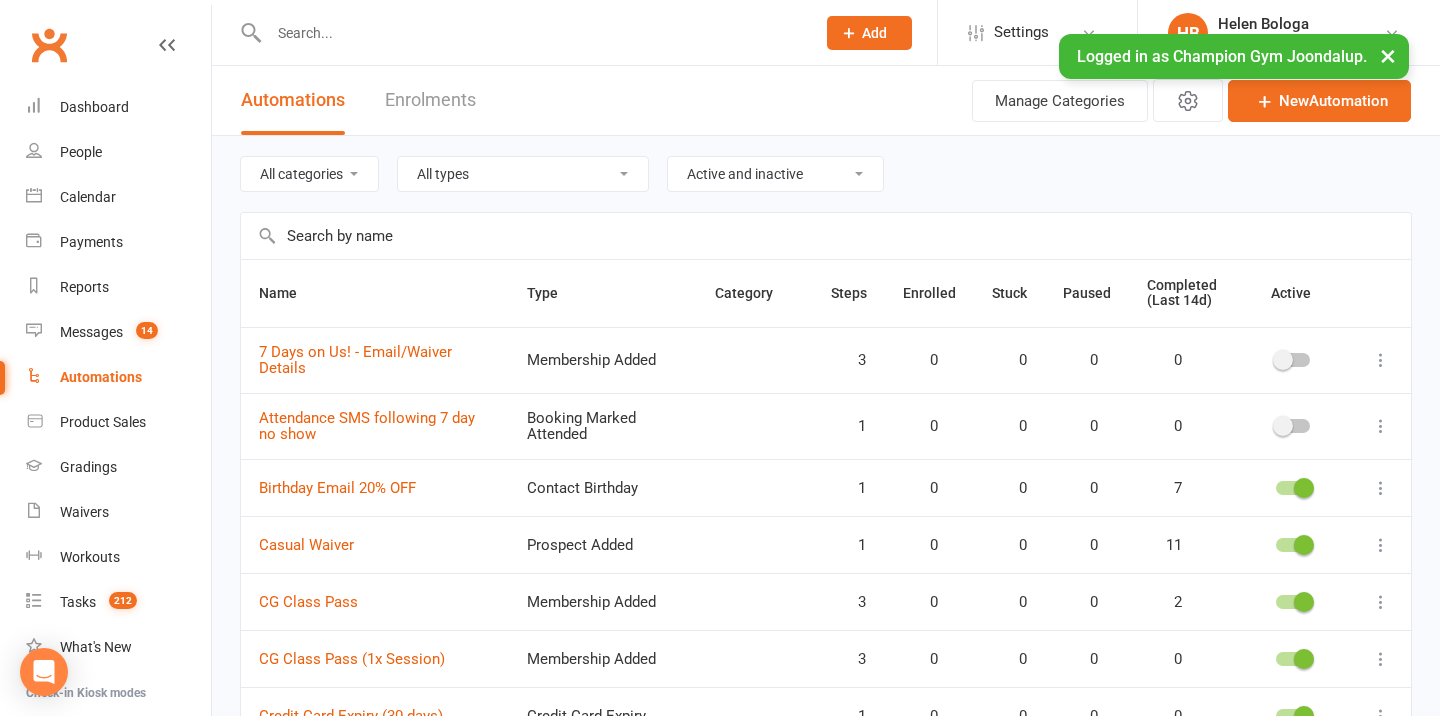click at bounding box center [826, 236] 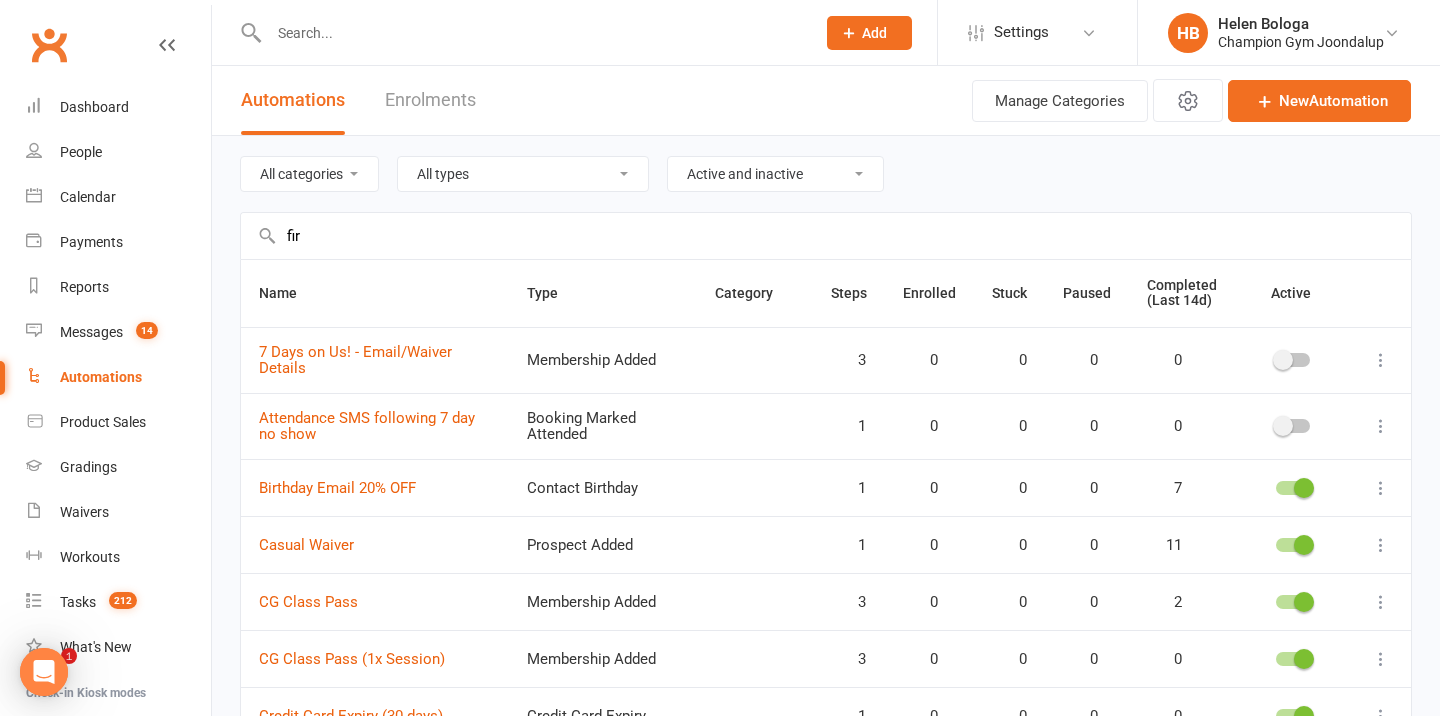 scroll, scrollTop: 0, scrollLeft: 0, axis: both 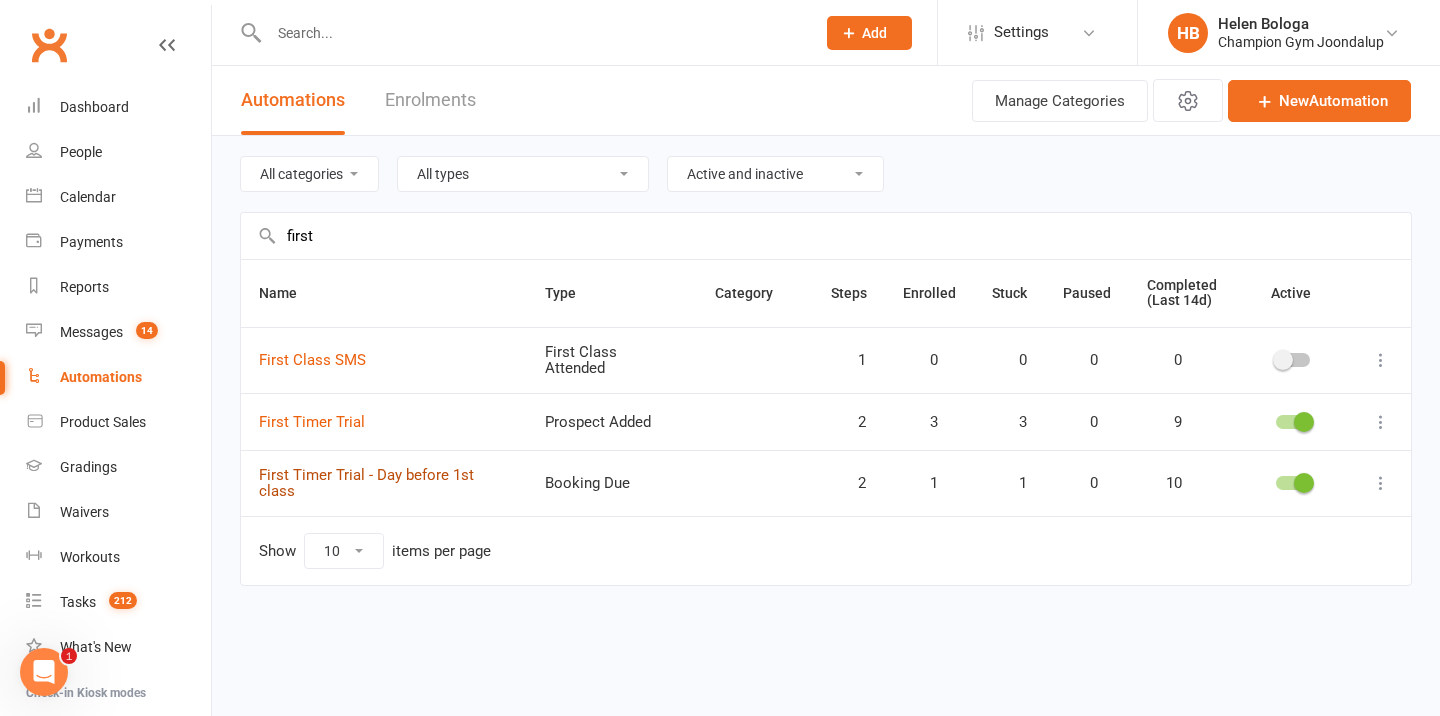 type on "first" 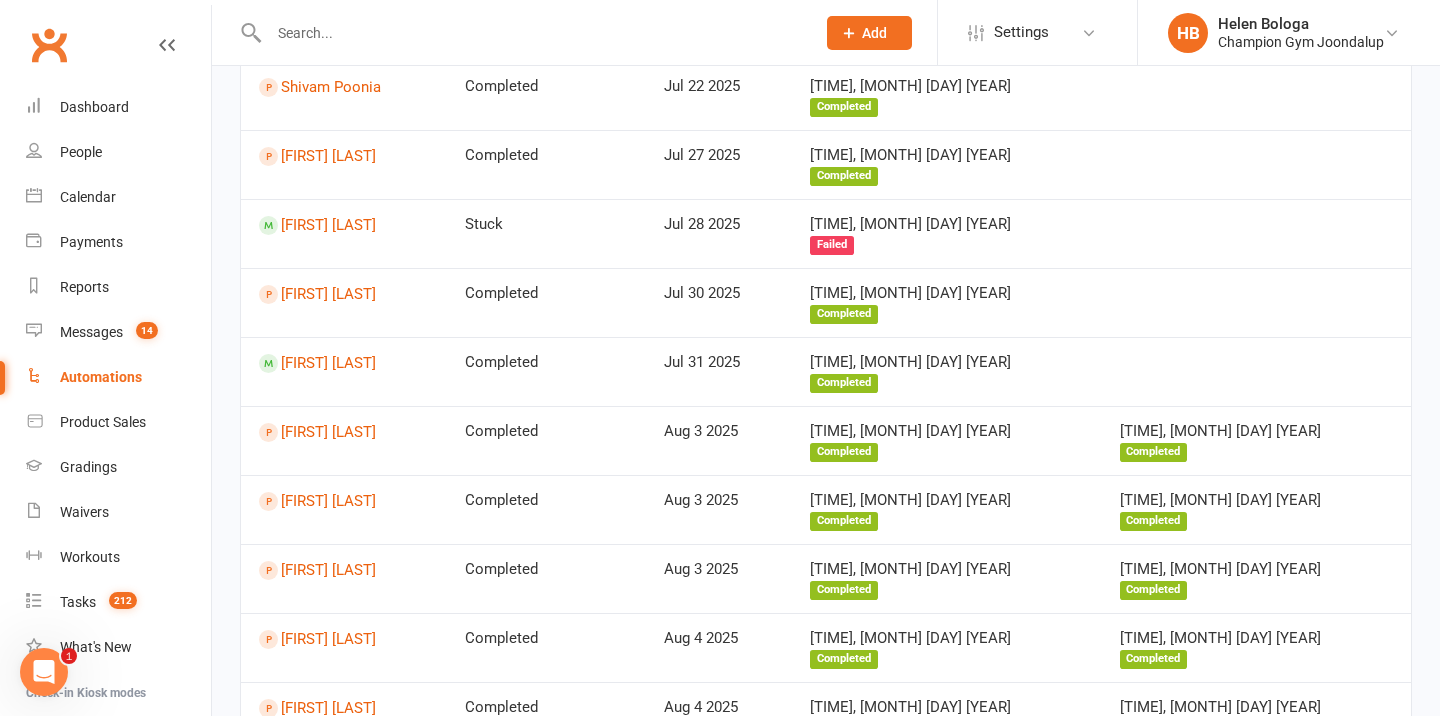 scroll, scrollTop: 0, scrollLeft: 0, axis: both 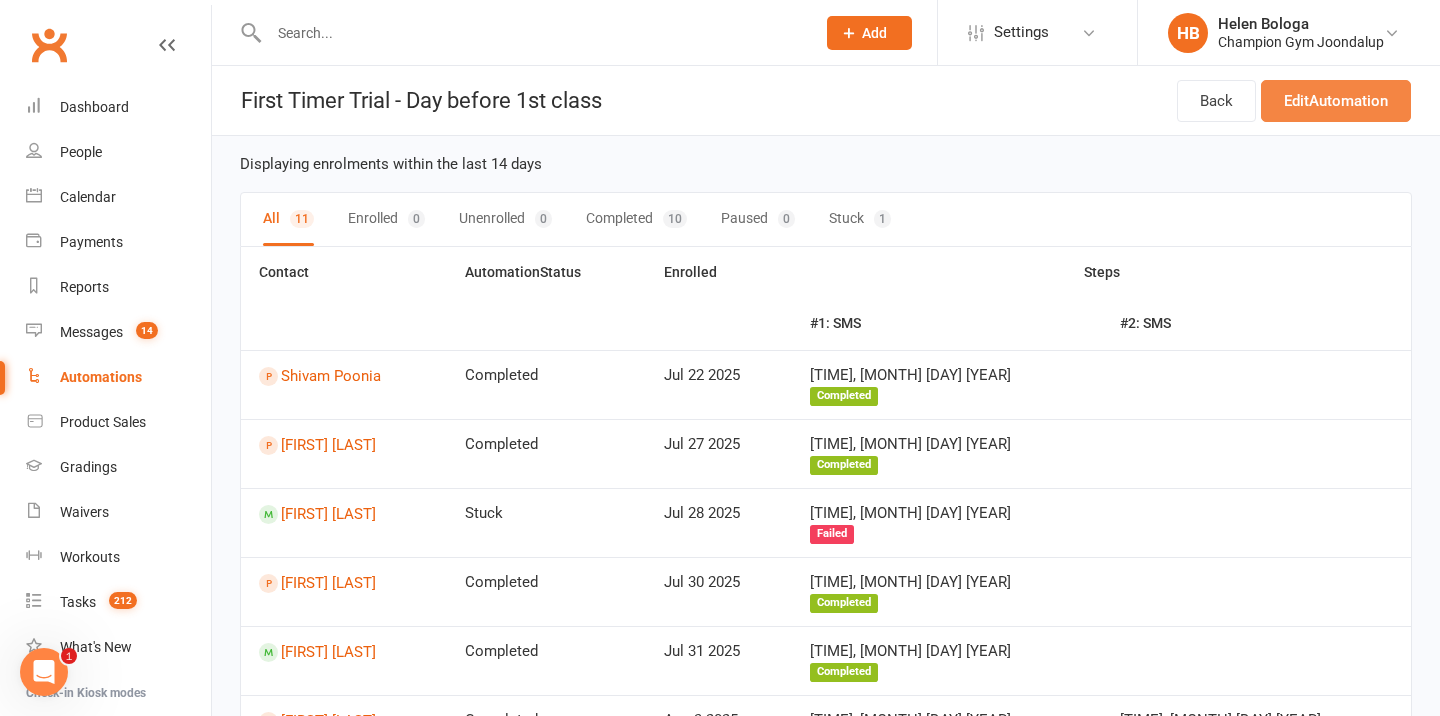 click on "Edit  Automation" at bounding box center (1336, 101) 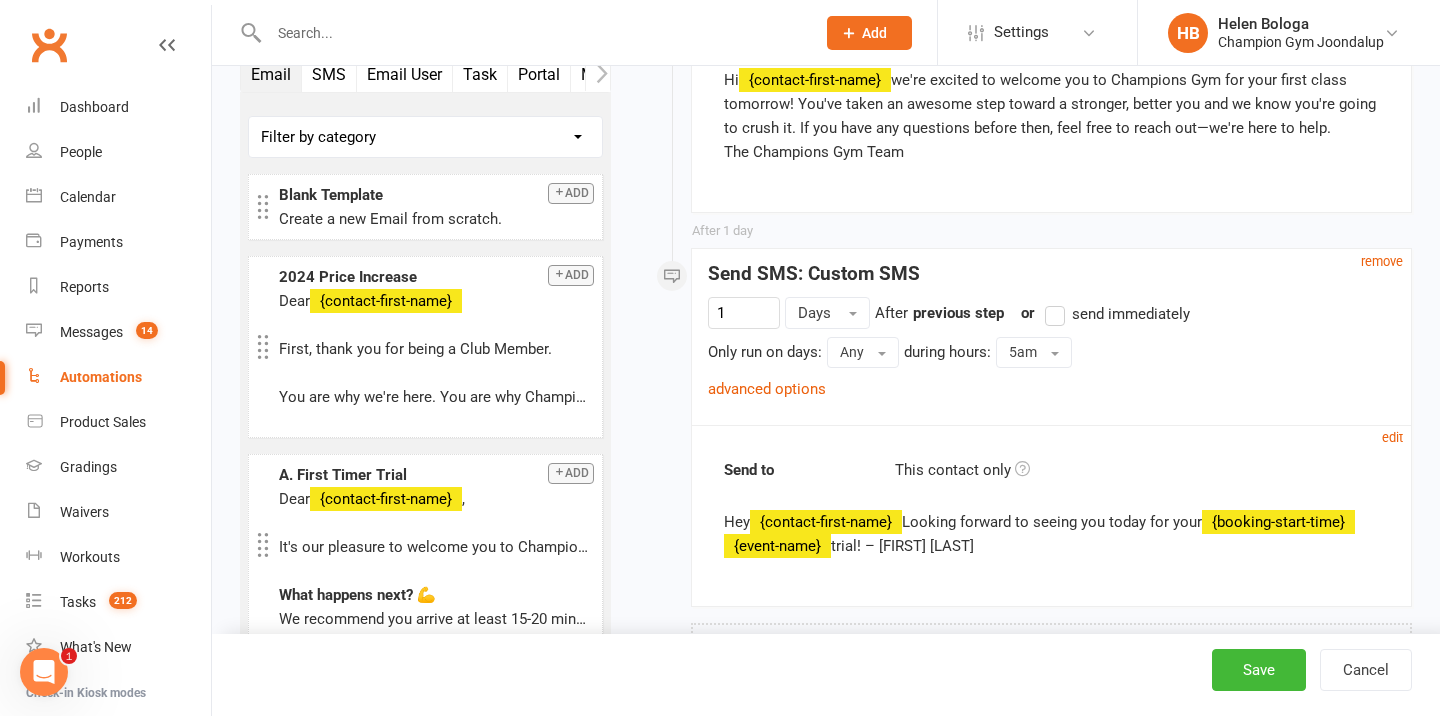 scroll, scrollTop: 749, scrollLeft: 0, axis: vertical 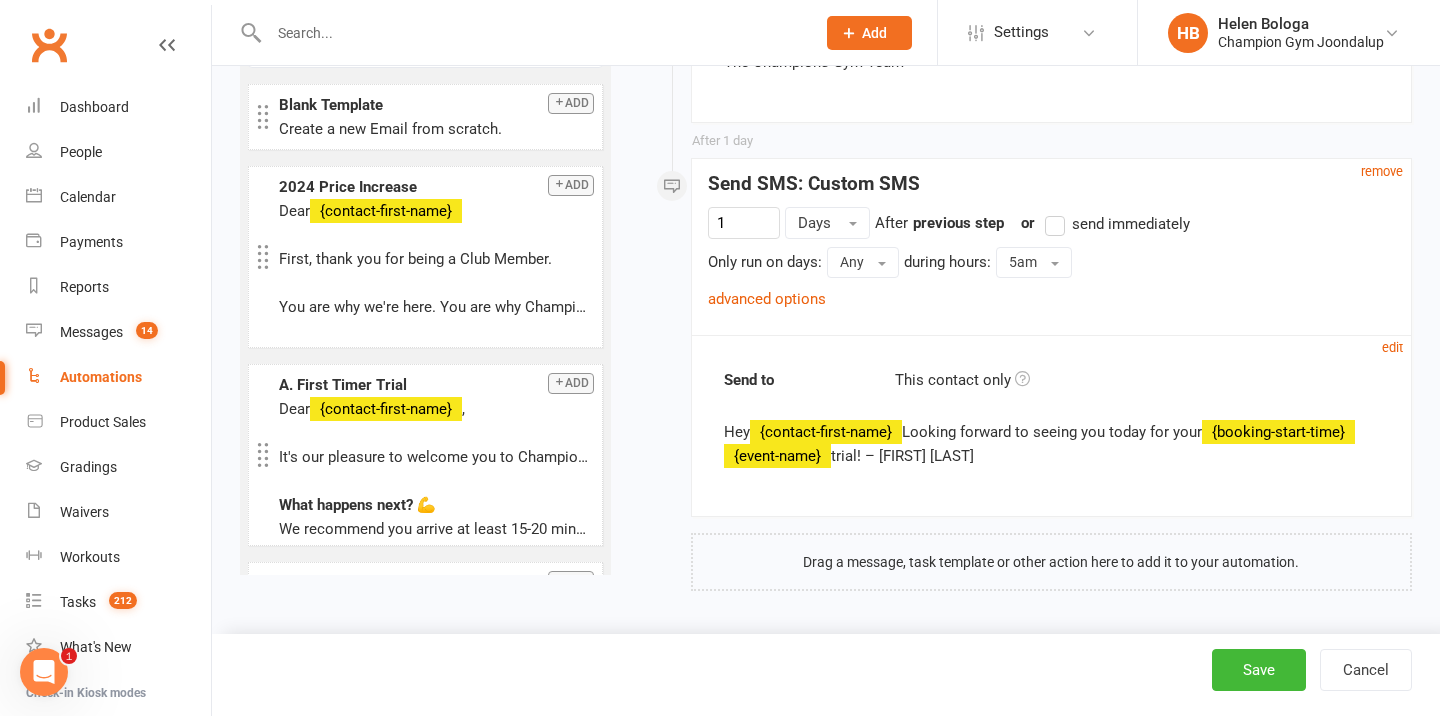 click on "remove" at bounding box center (1382, 171) 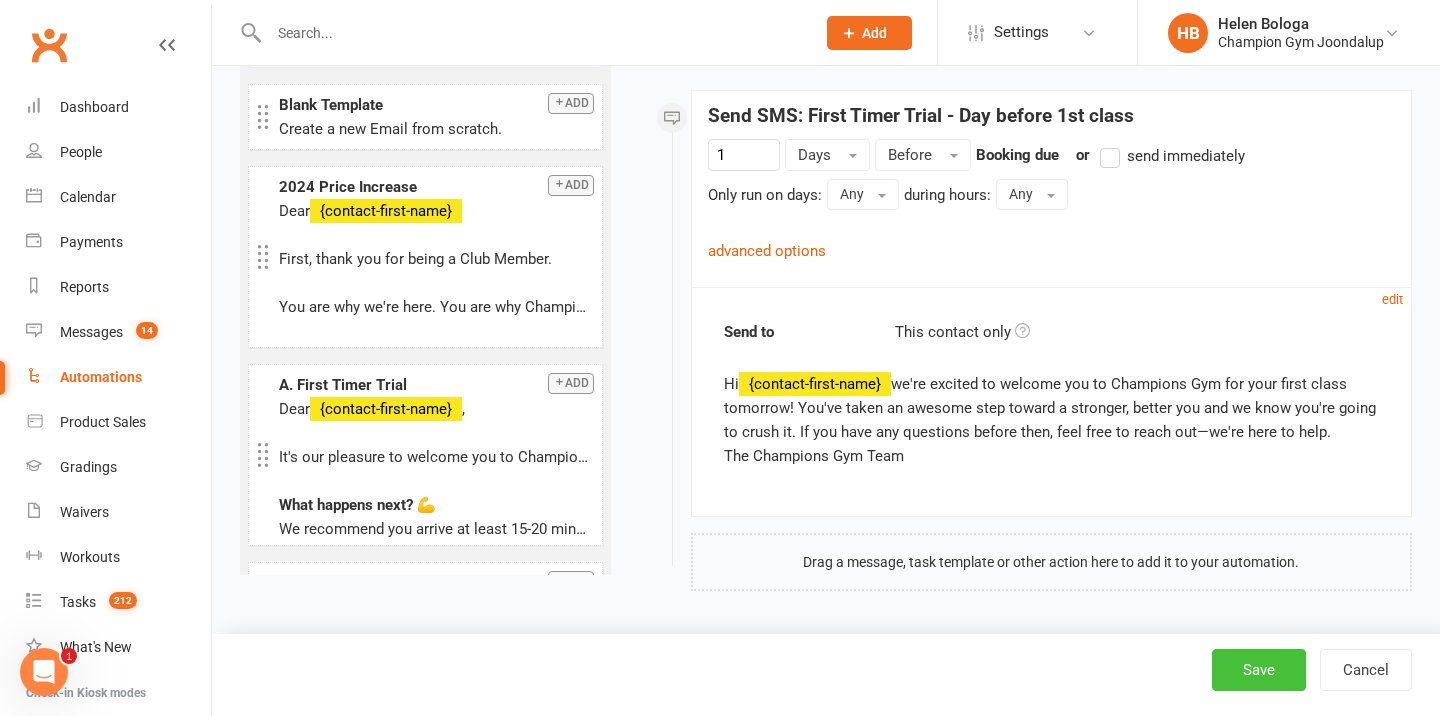 click on "Save" at bounding box center (1259, 670) 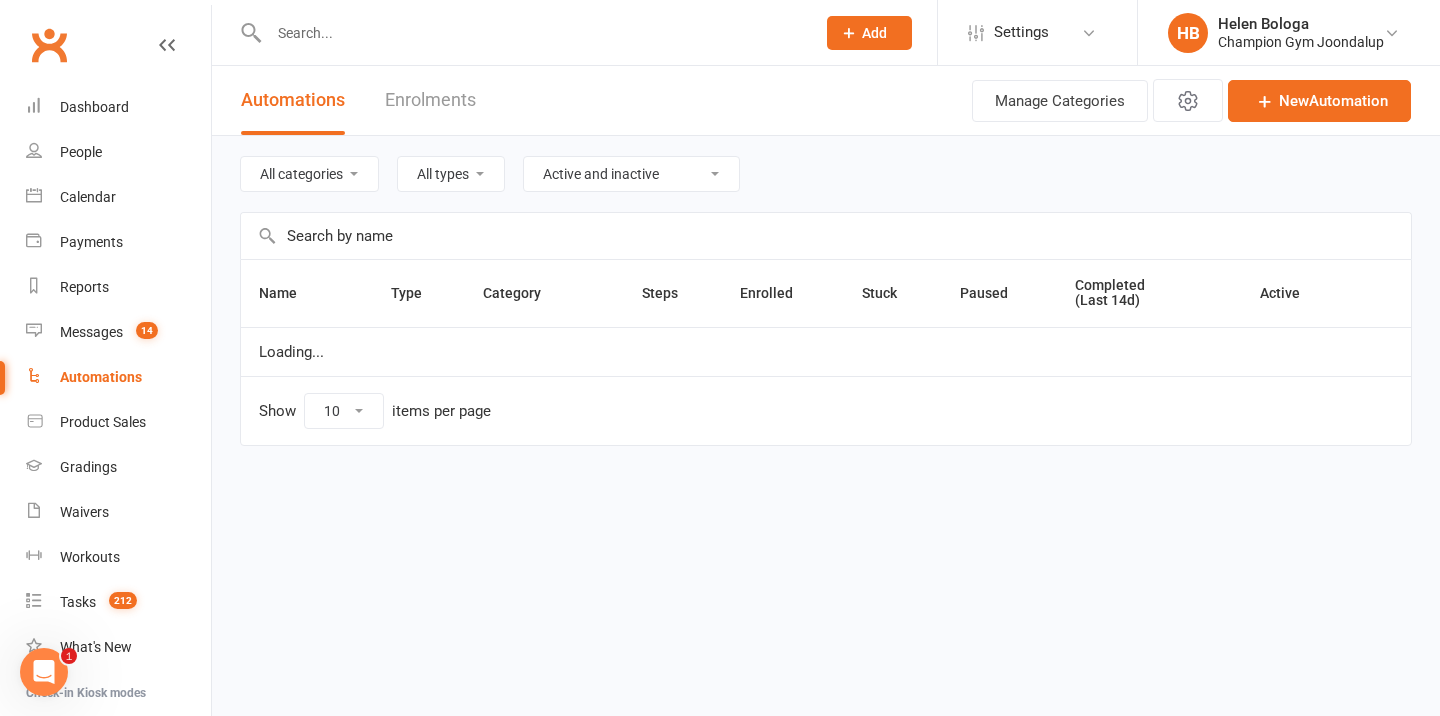 scroll, scrollTop: 0, scrollLeft: 0, axis: both 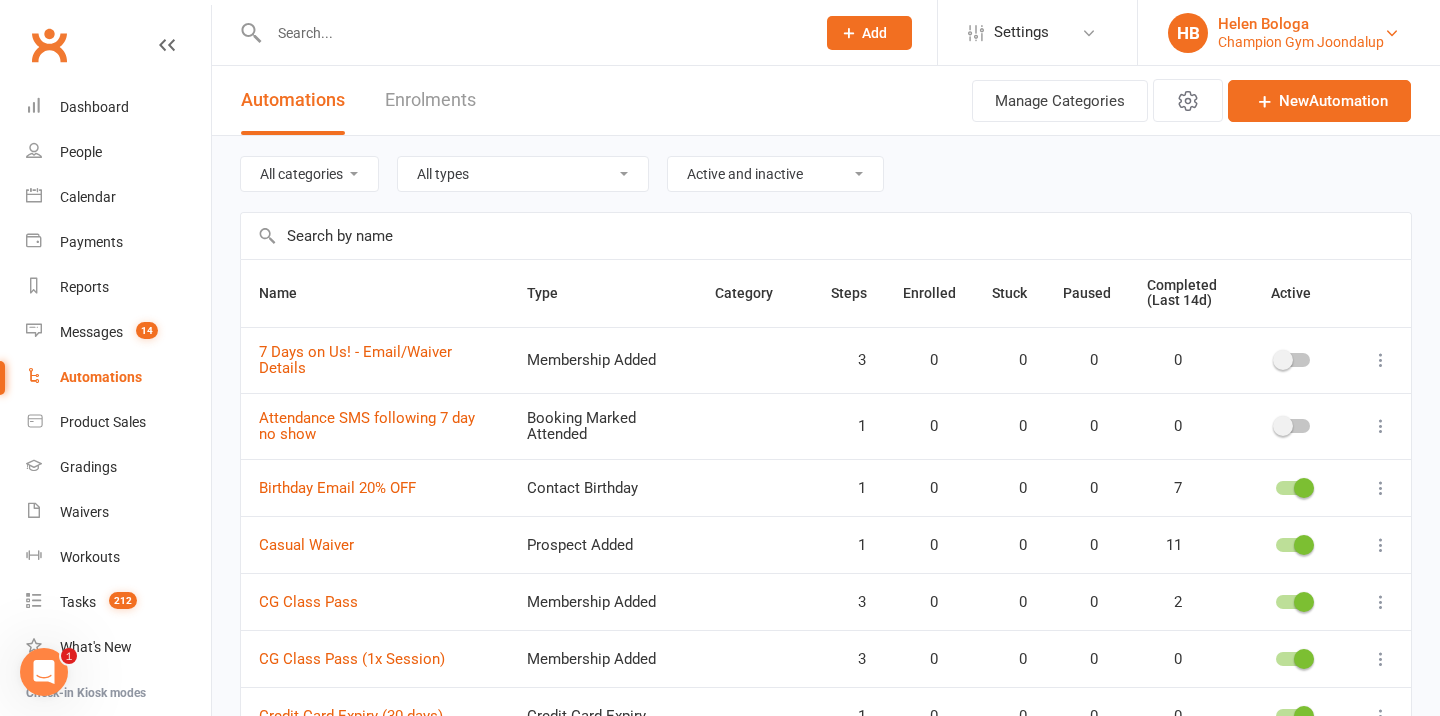 click on "Champion Gym Joondalup" at bounding box center [1301, 42] 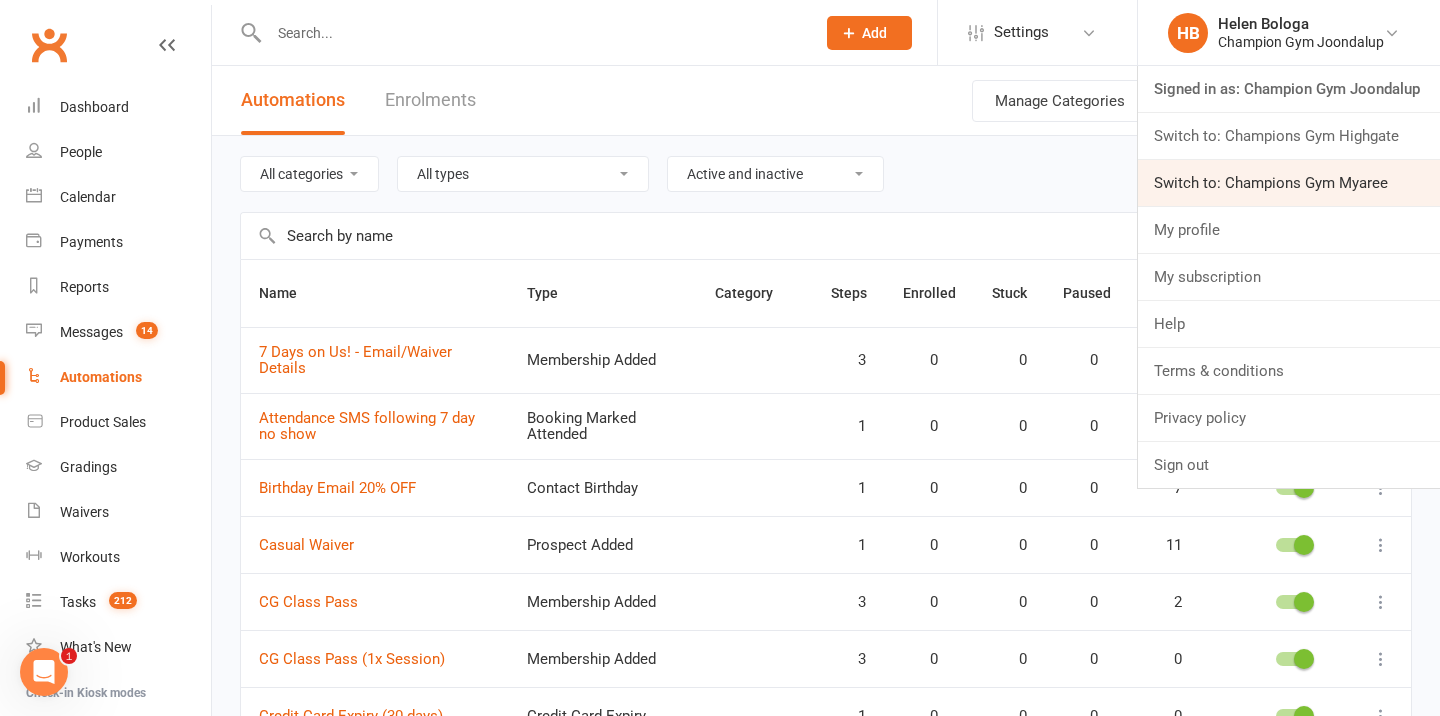 click on "Switch to: Champions Gym Myaree" at bounding box center (1289, 183) 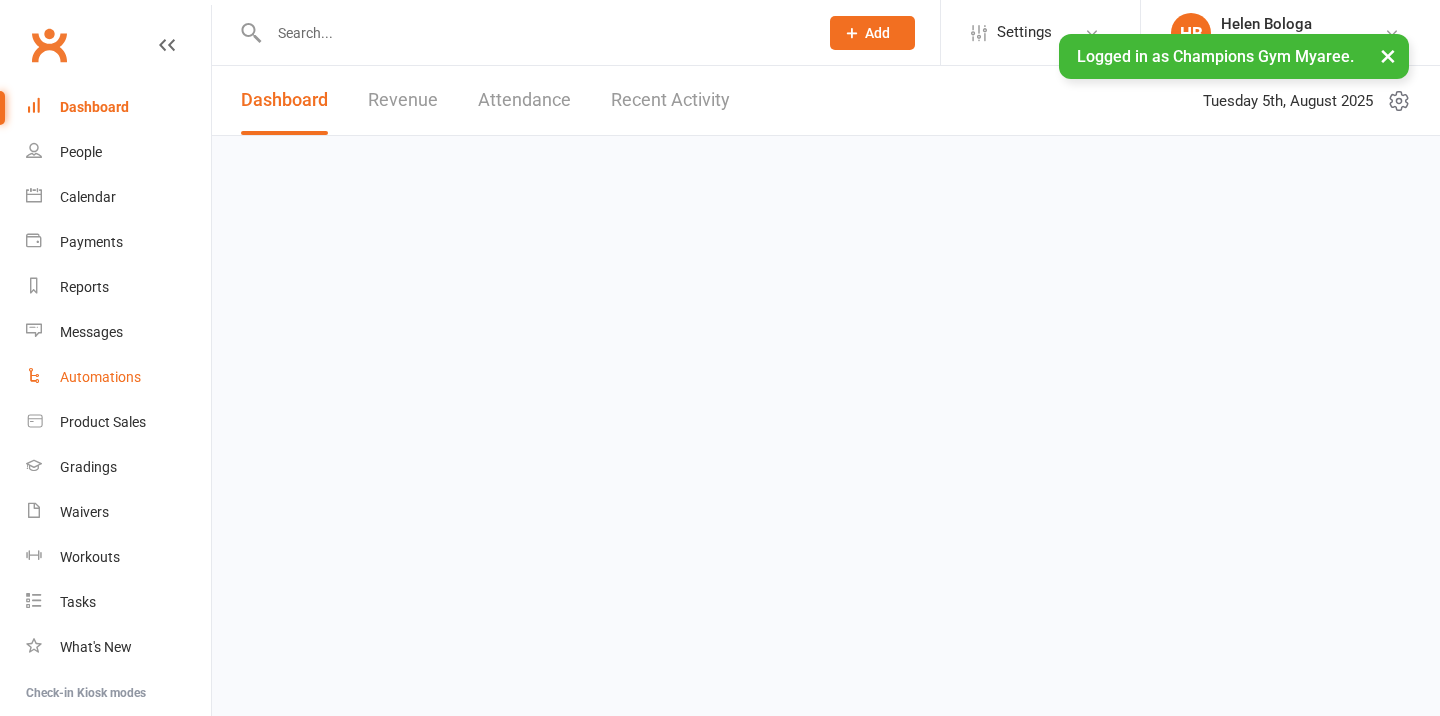 scroll, scrollTop: 0, scrollLeft: 0, axis: both 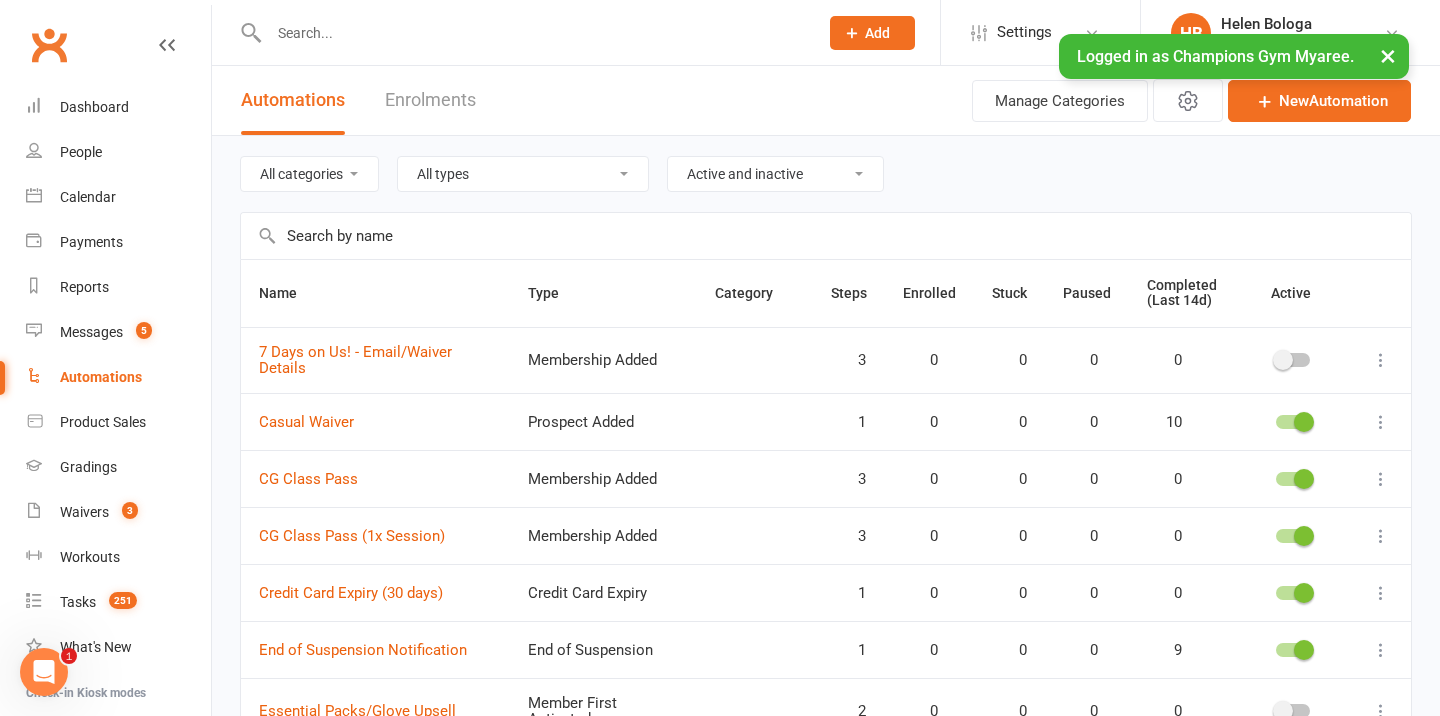 click at bounding box center [826, 236] 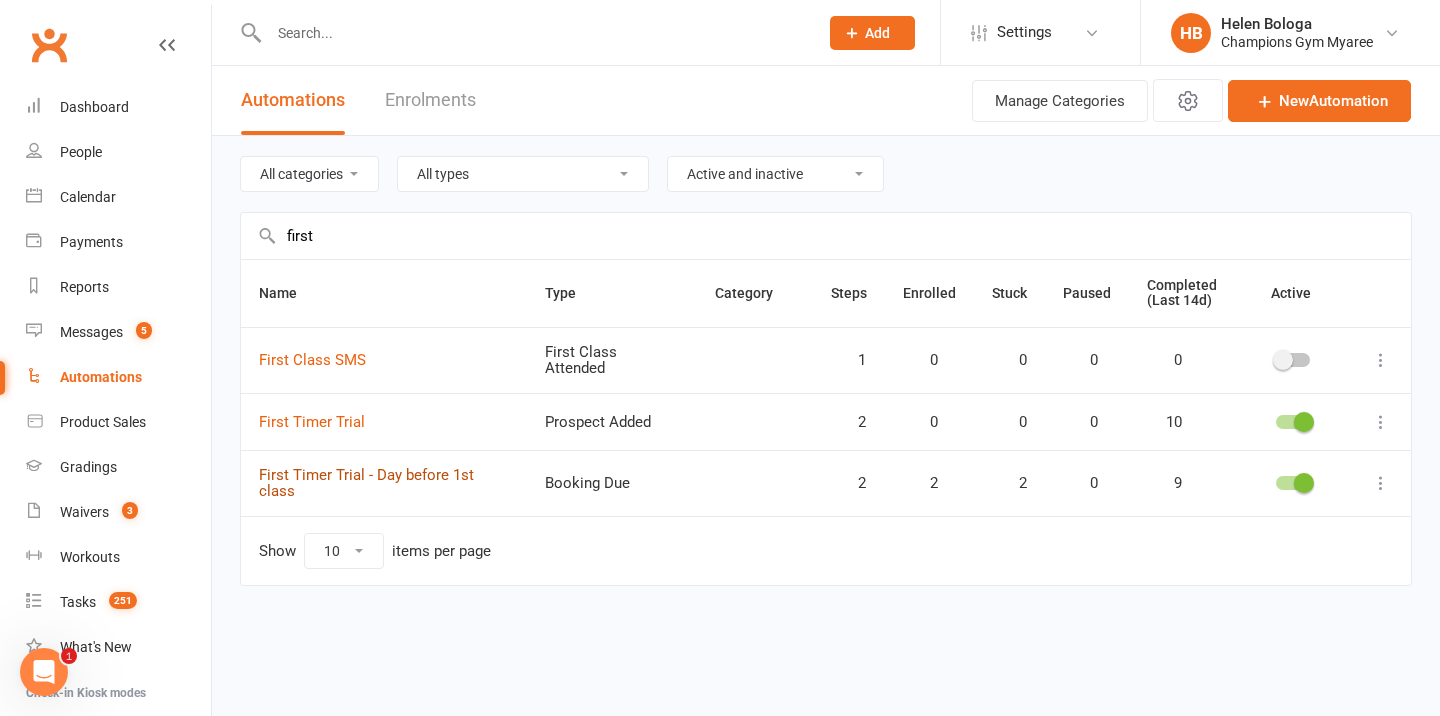 type on "first" 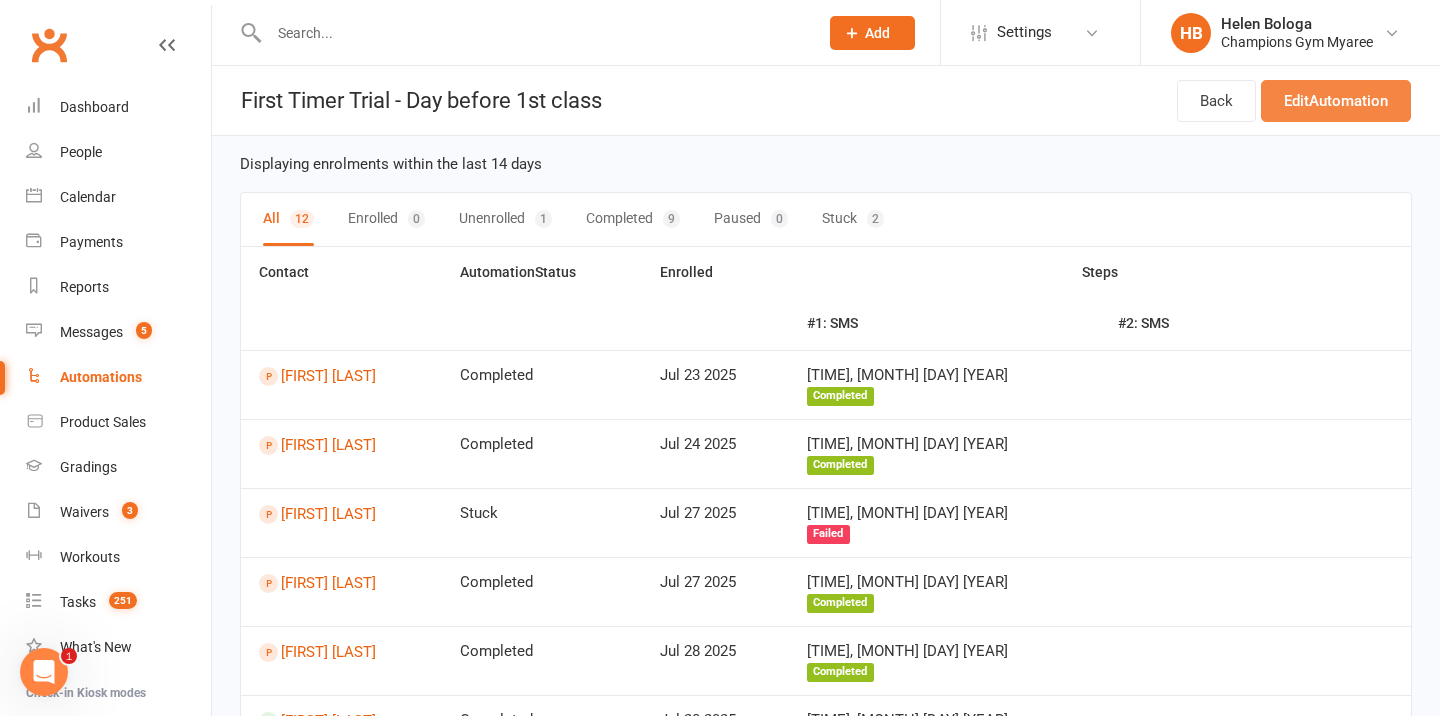 click on "Edit  Automation" at bounding box center [1336, 101] 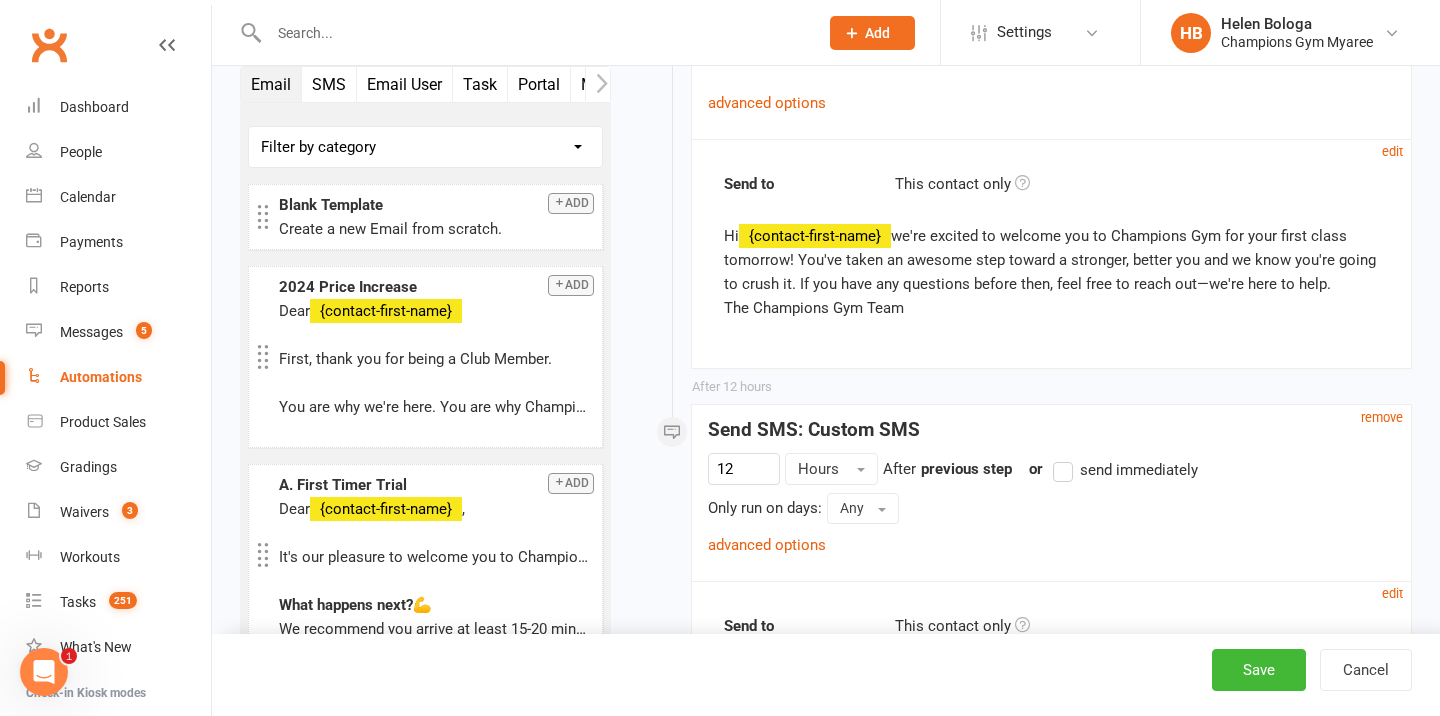 scroll, scrollTop: 749, scrollLeft: 0, axis: vertical 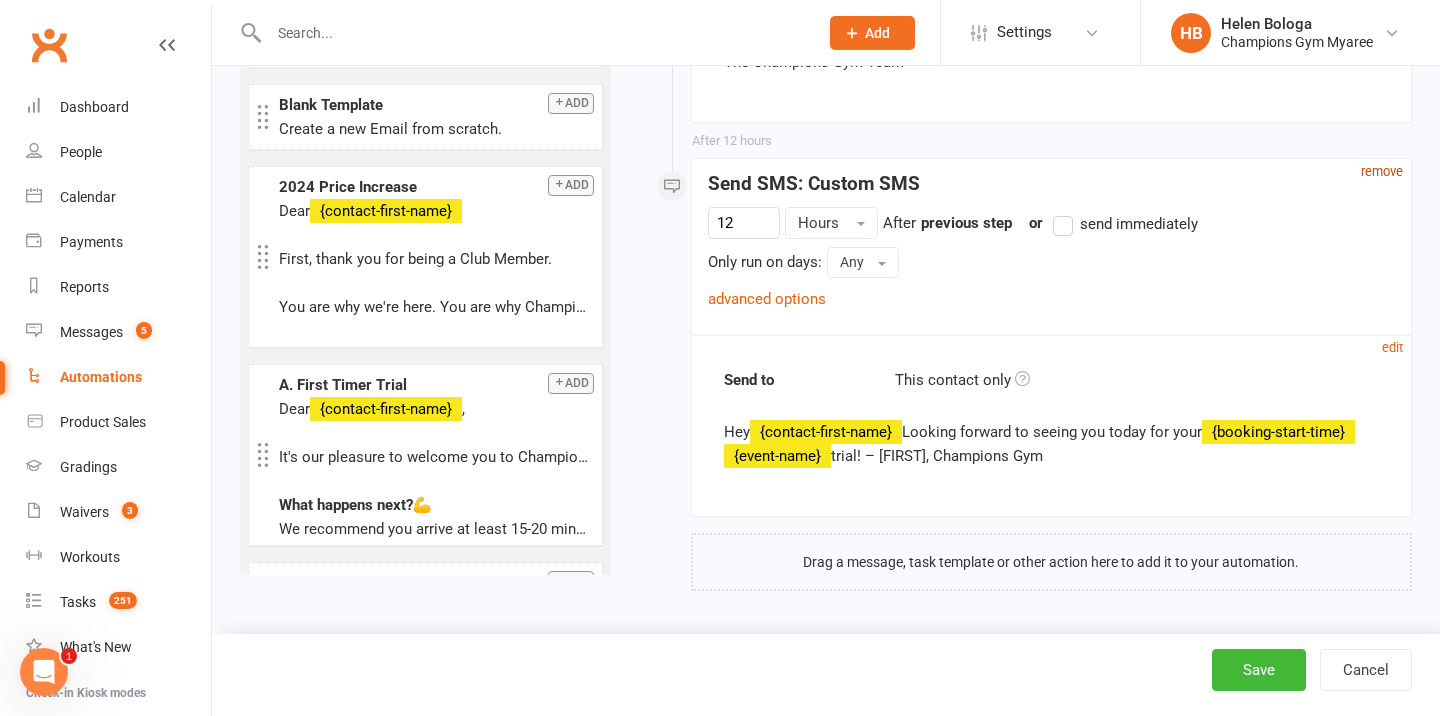 click on "remove" at bounding box center (1382, 171) 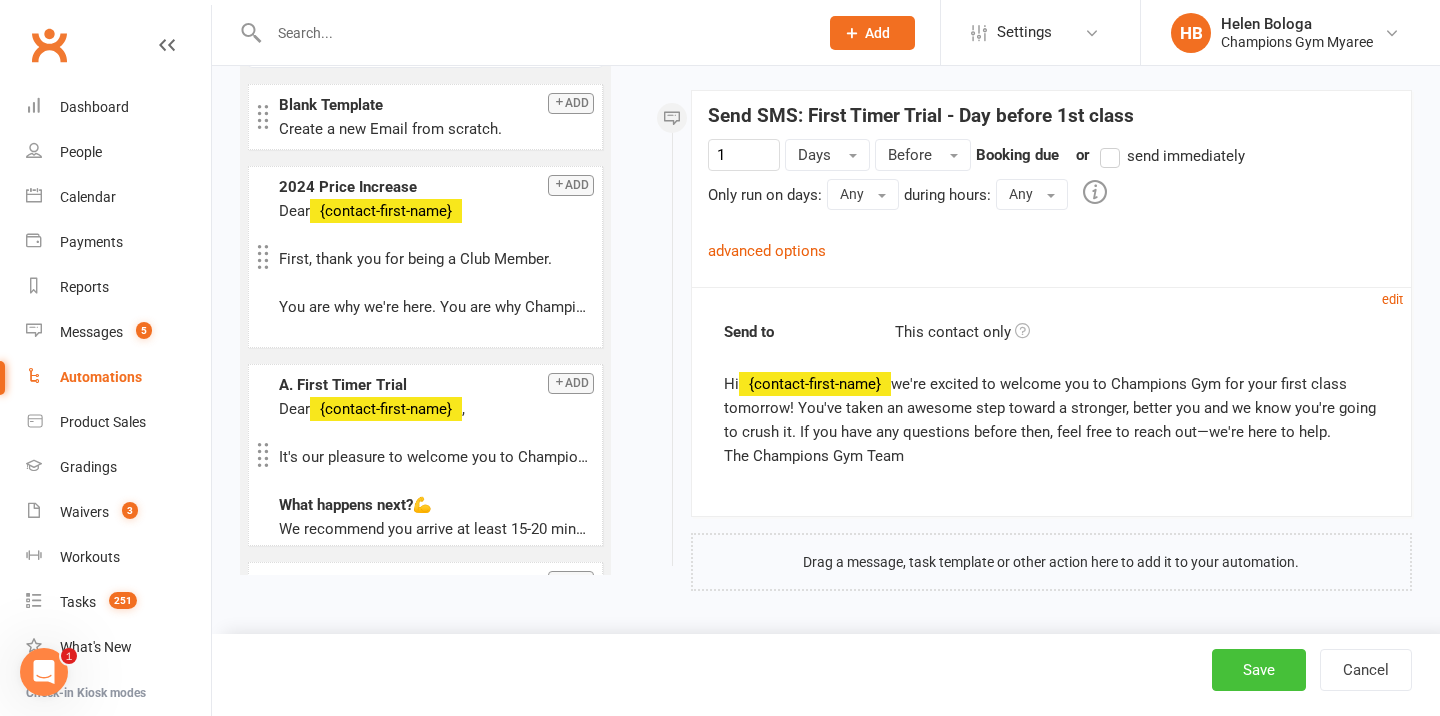 click on "Save" at bounding box center (1259, 670) 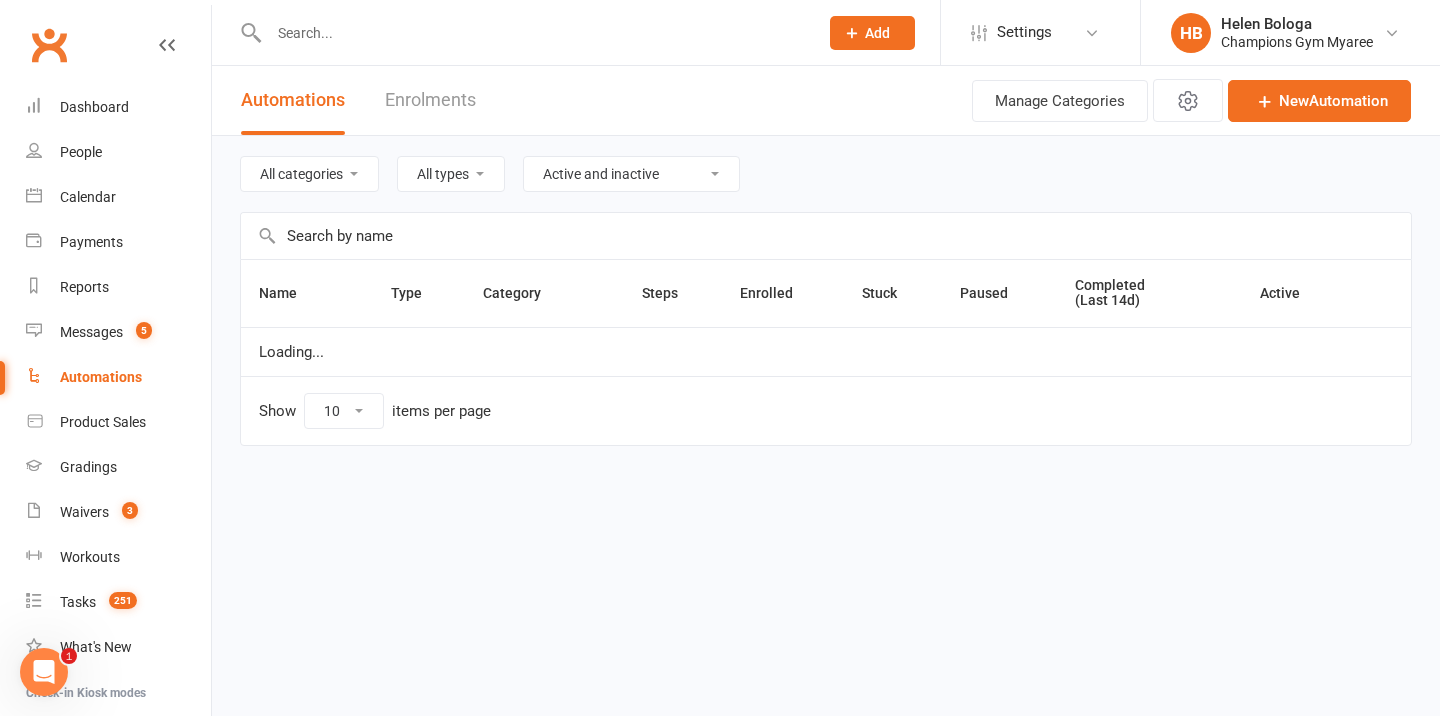 scroll, scrollTop: 0, scrollLeft: 0, axis: both 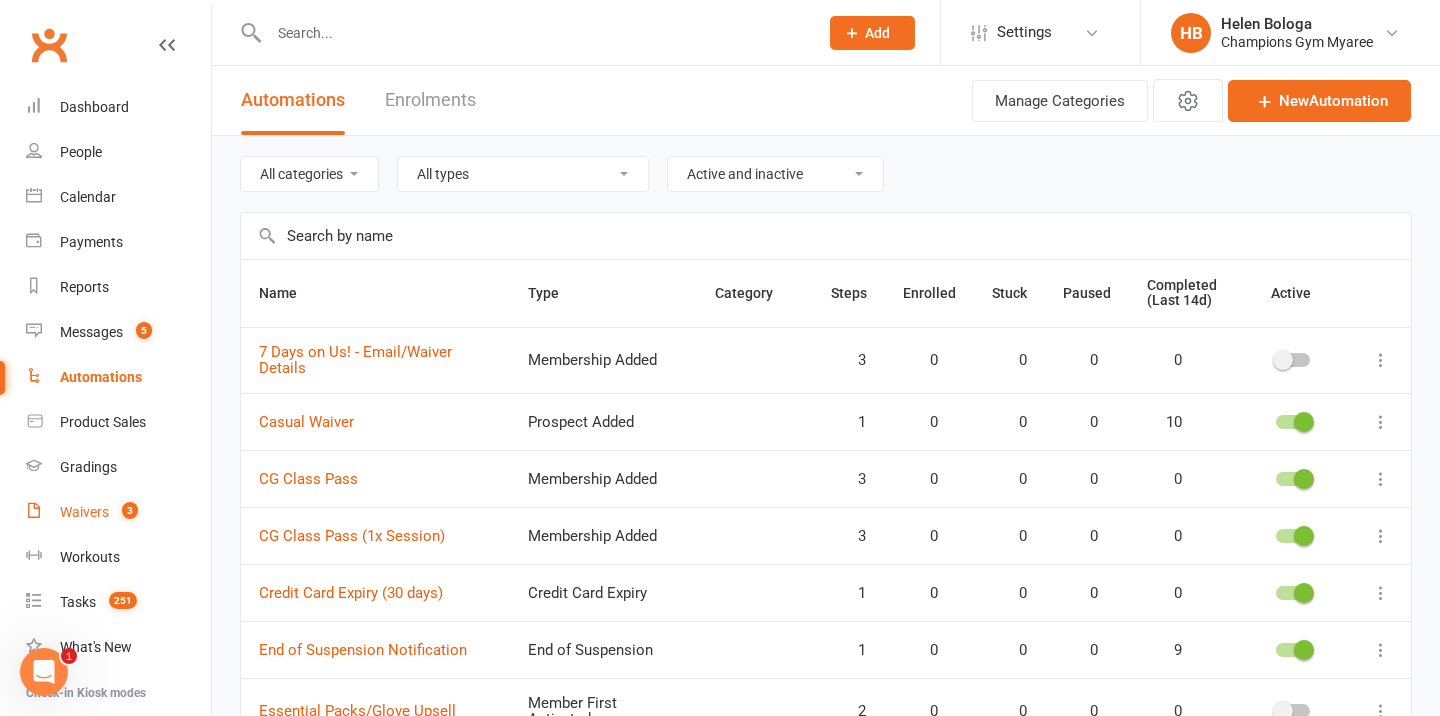 click on "Waivers" at bounding box center (84, 512) 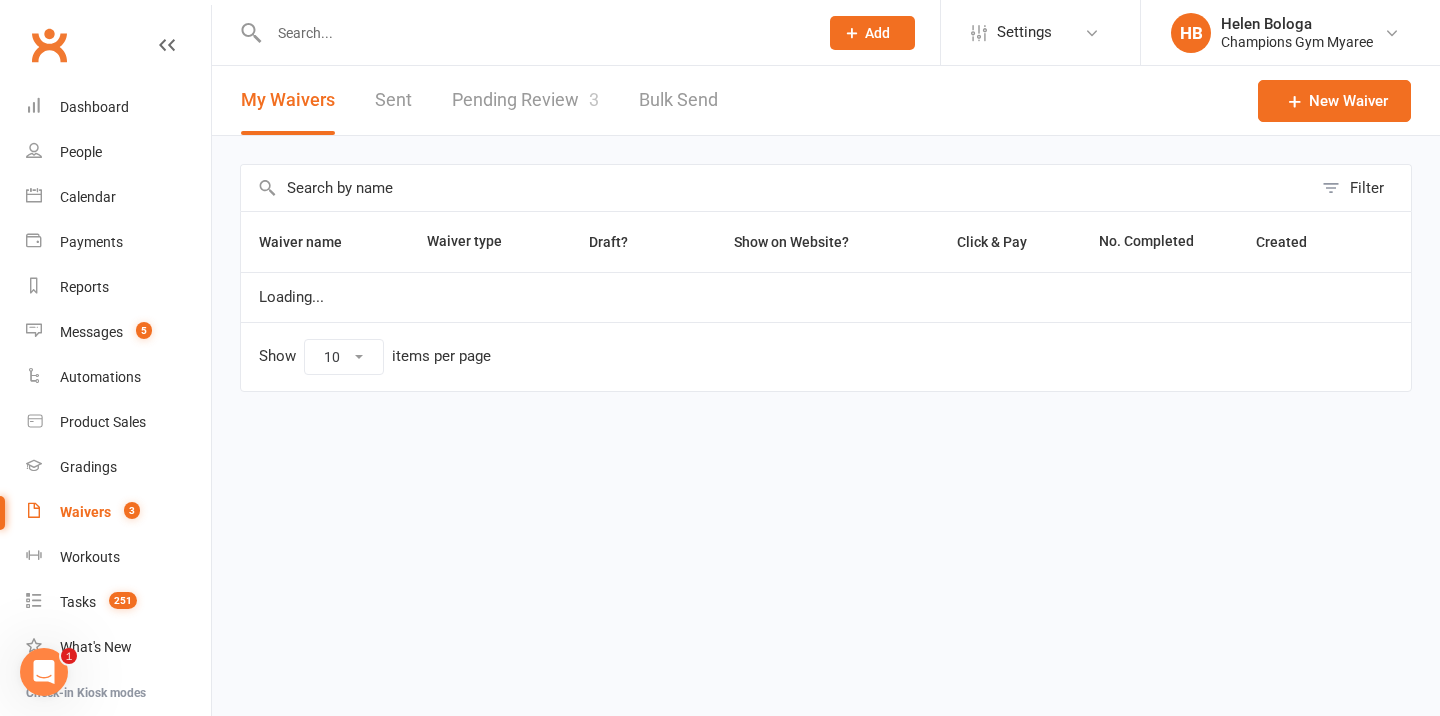 click on "Pending Review 3" at bounding box center [525, 100] 